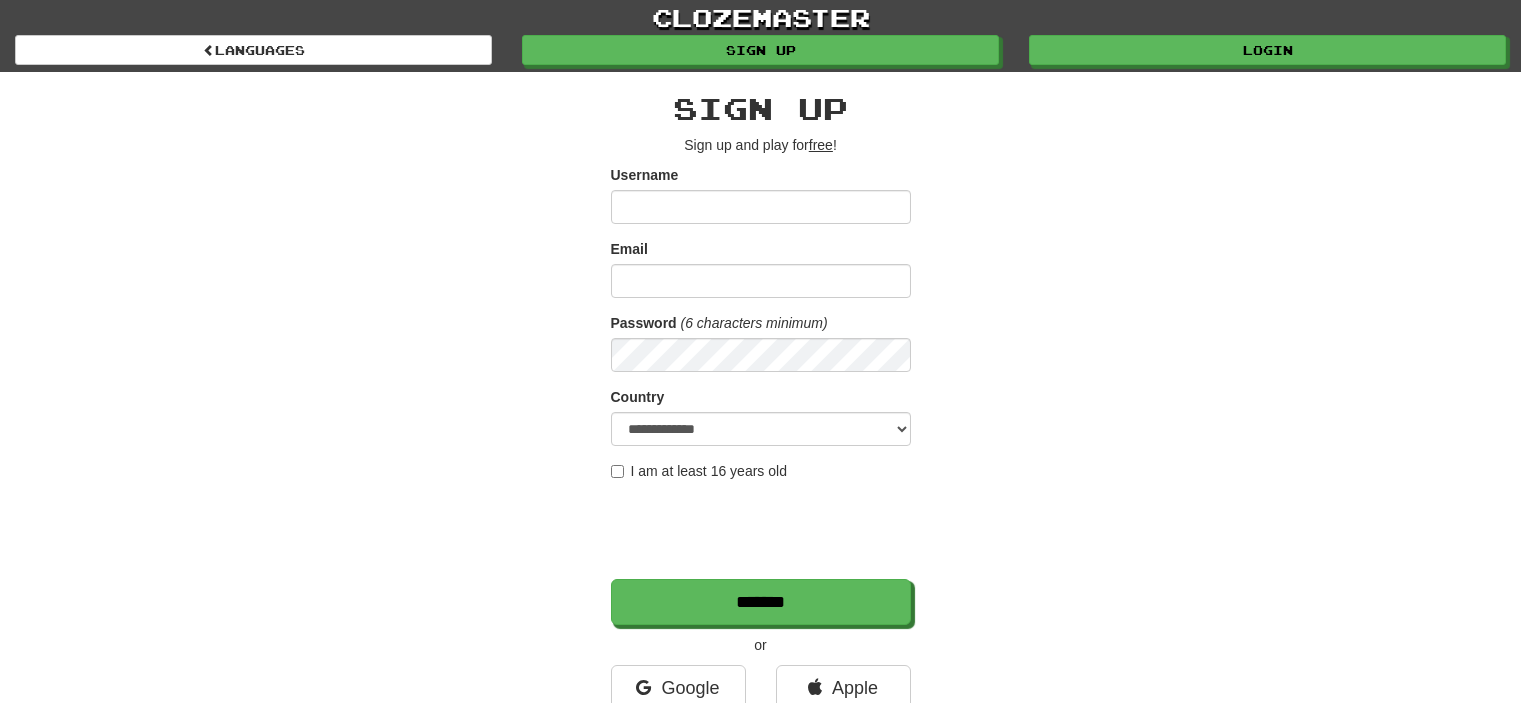 scroll, scrollTop: 0, scrollLeft: 0, axis: both 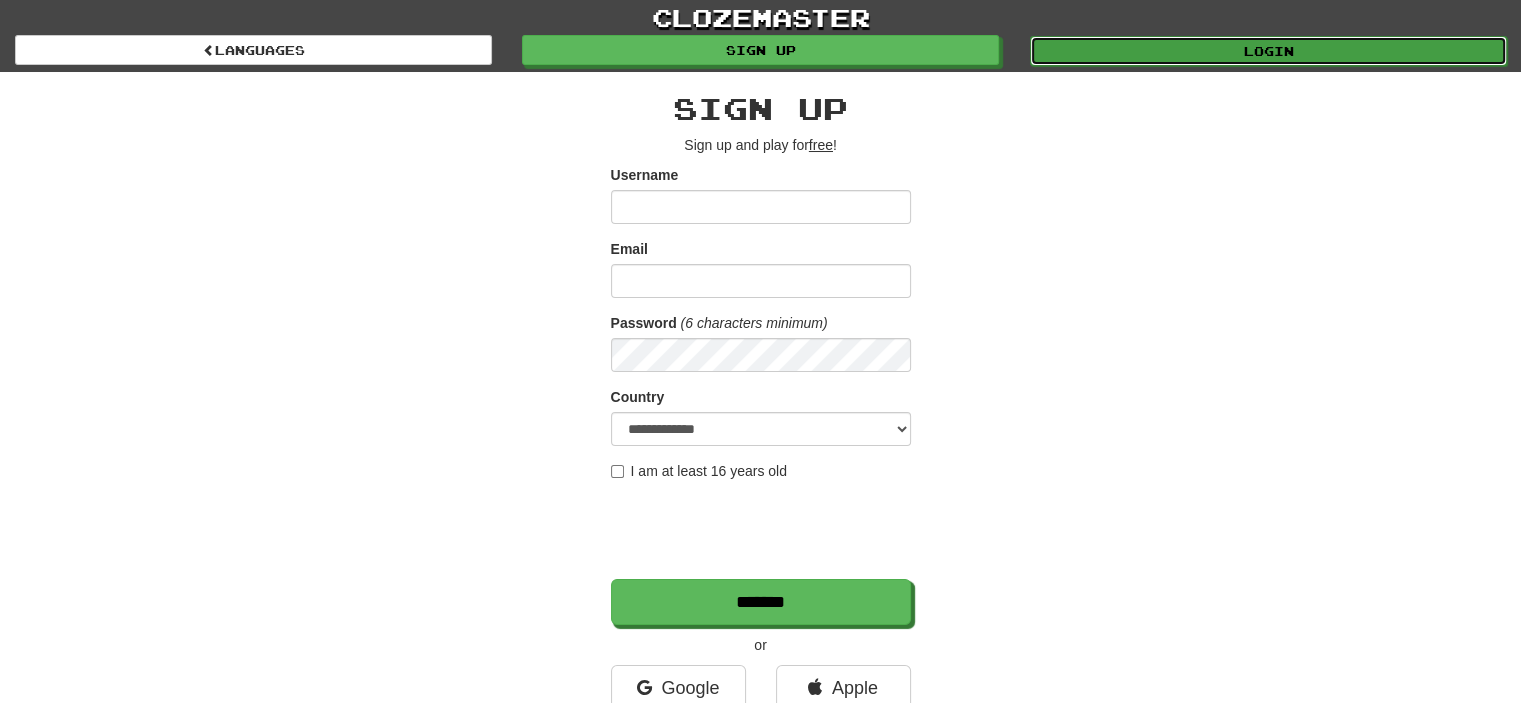 click on "Login" at bounding box center [1268, 51] 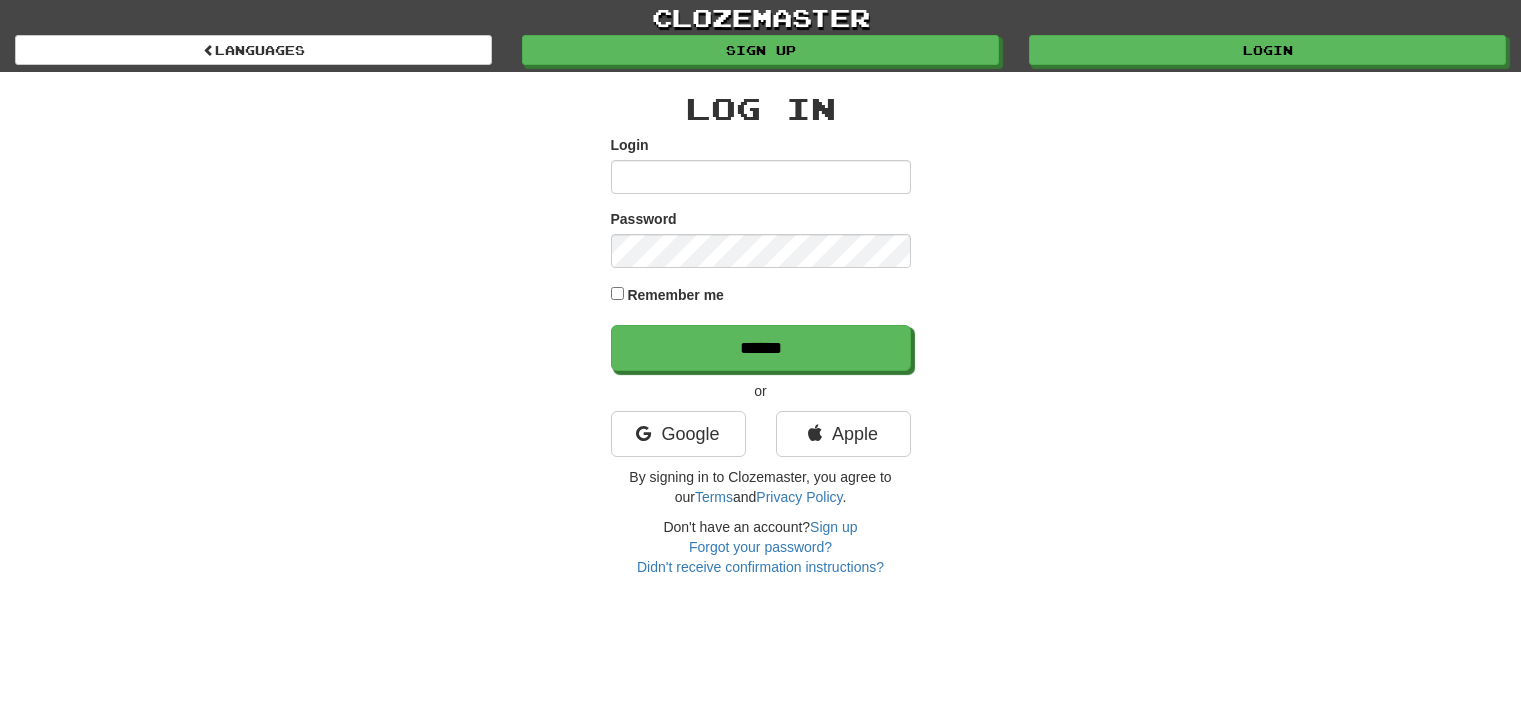 scroll, scrollTop: 0, scrollLeft: 0, axis: both 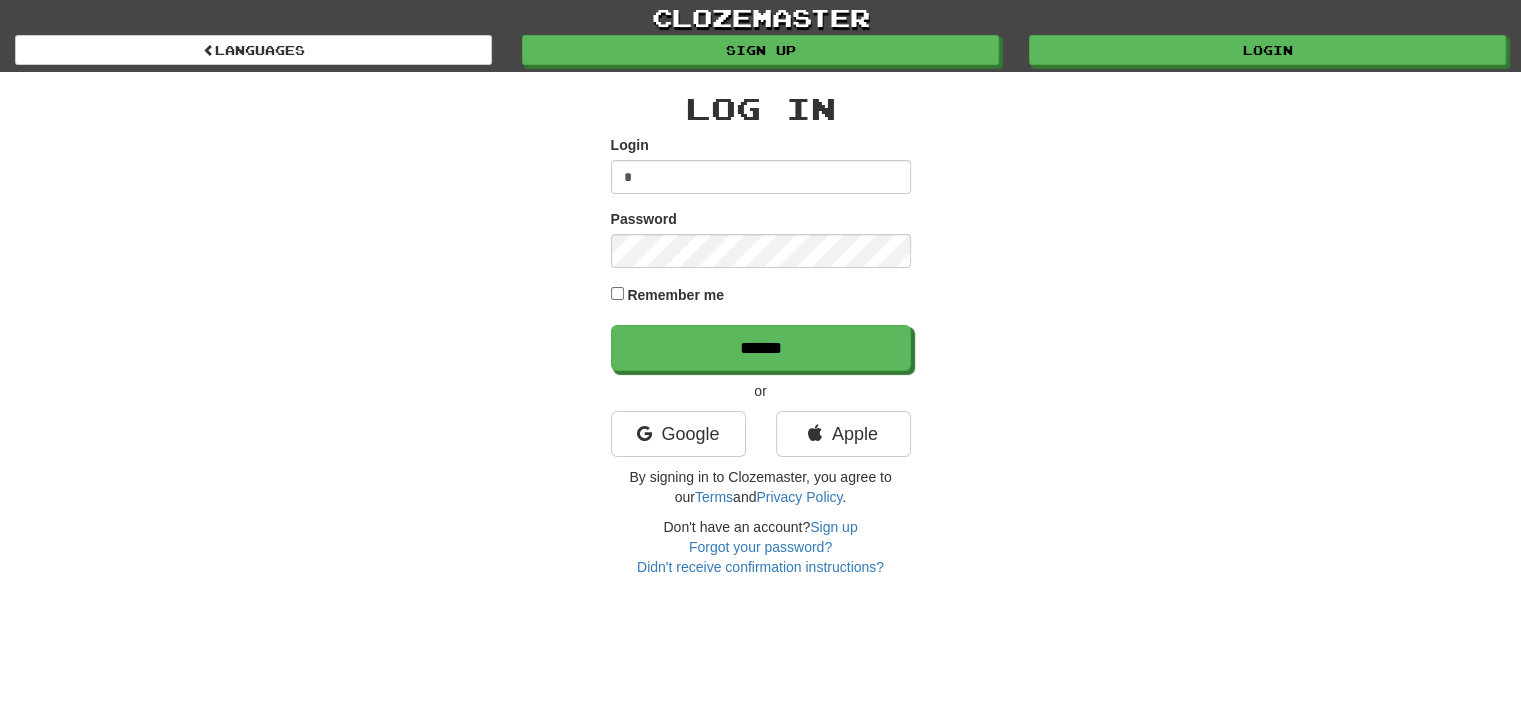 type on "**********" 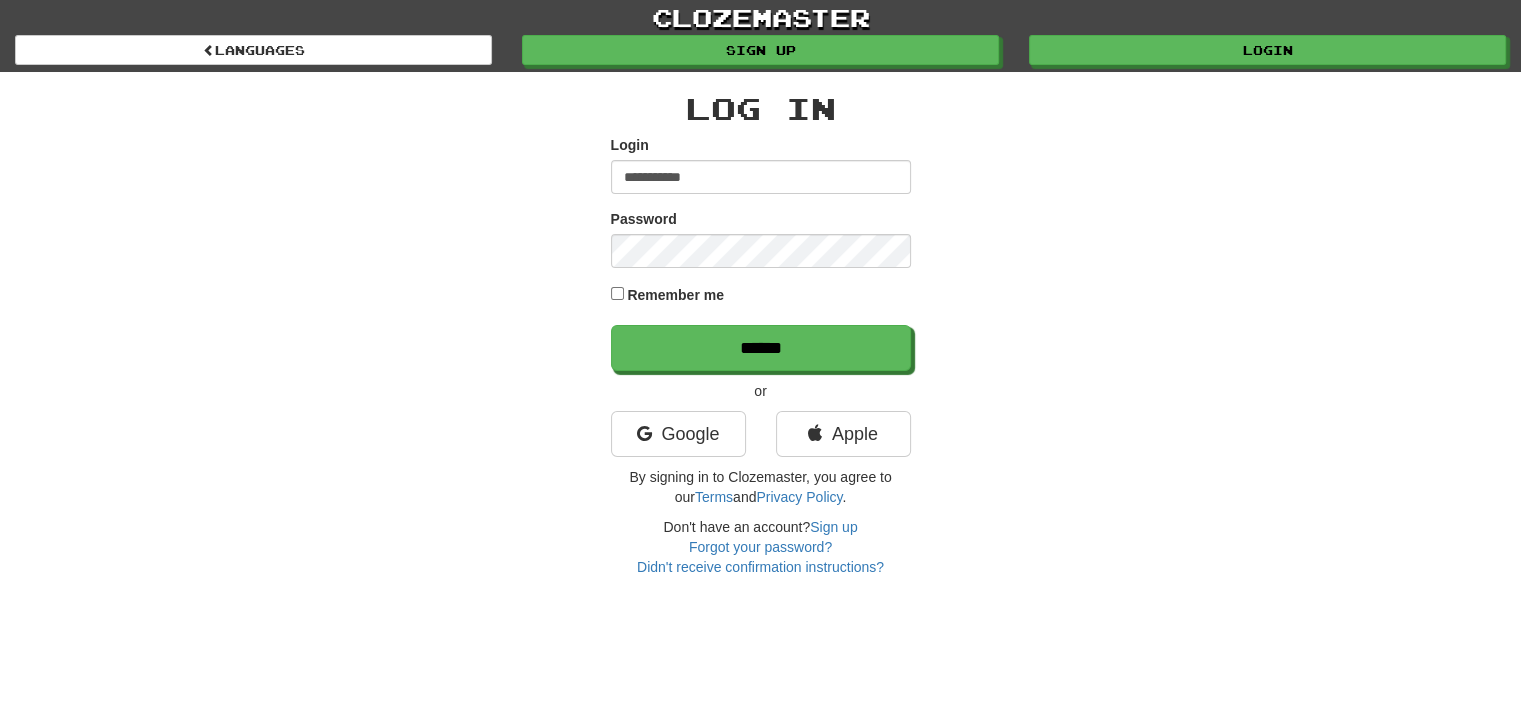 click on "Remember me" at bounding box center [675, 295] 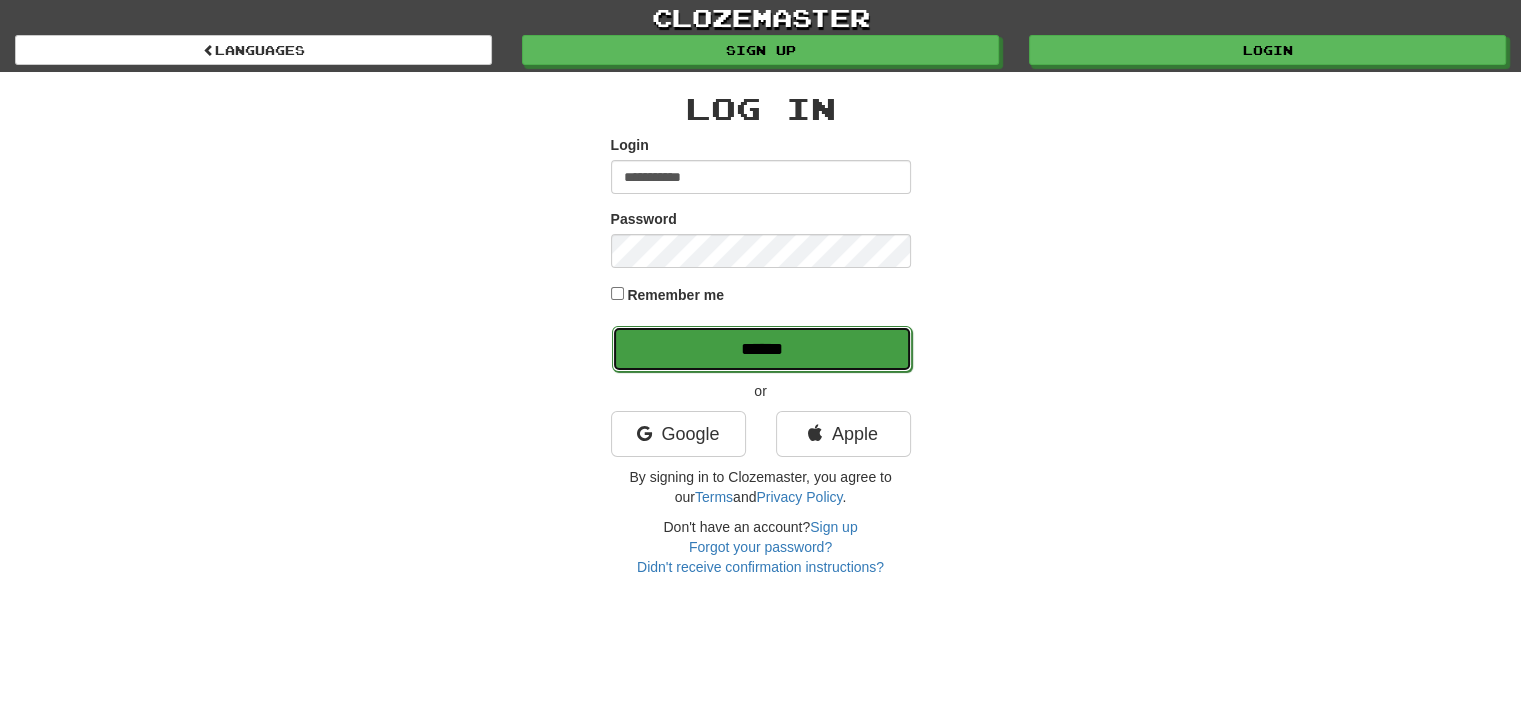 click on "******" at bounding box center (762, 349) 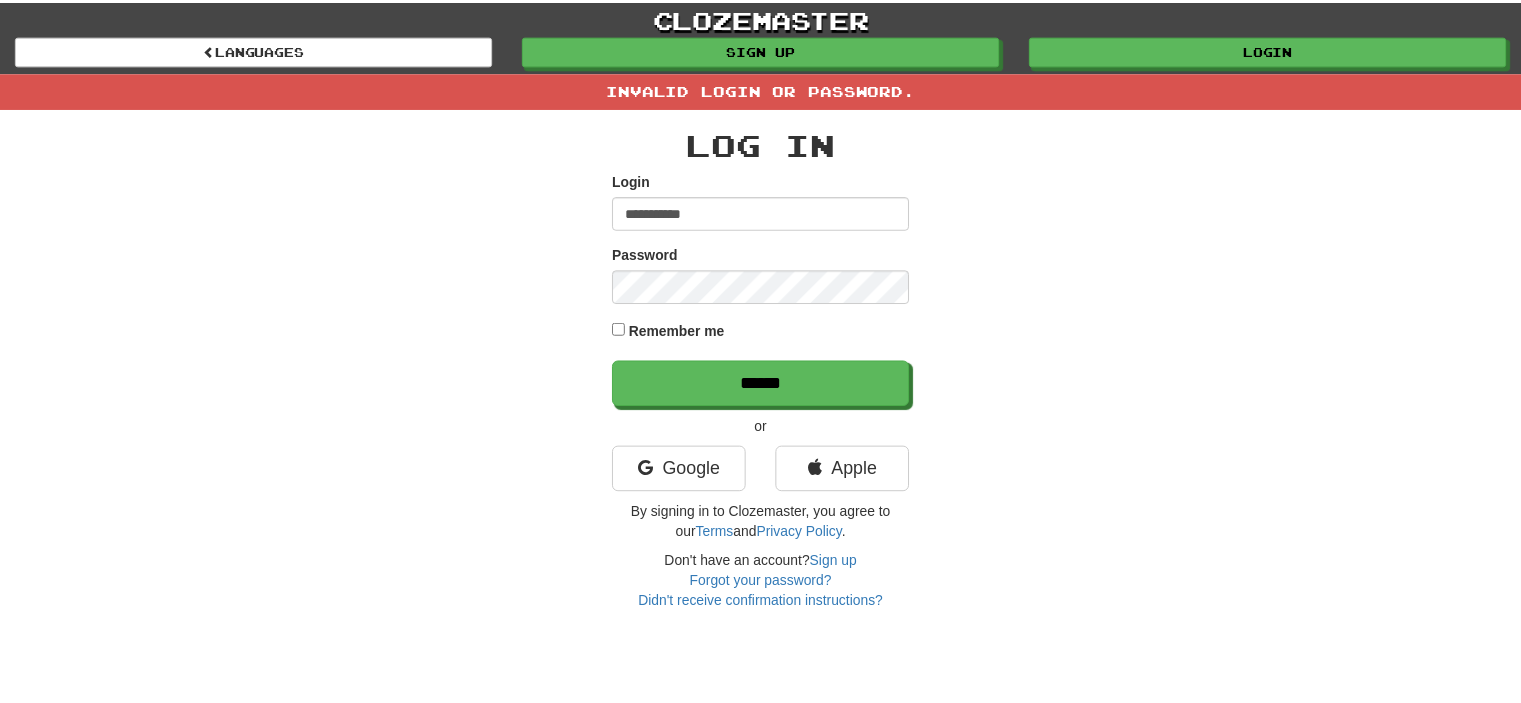 scroll, scrollTop: 0, scrollLeft: 0, axis: both 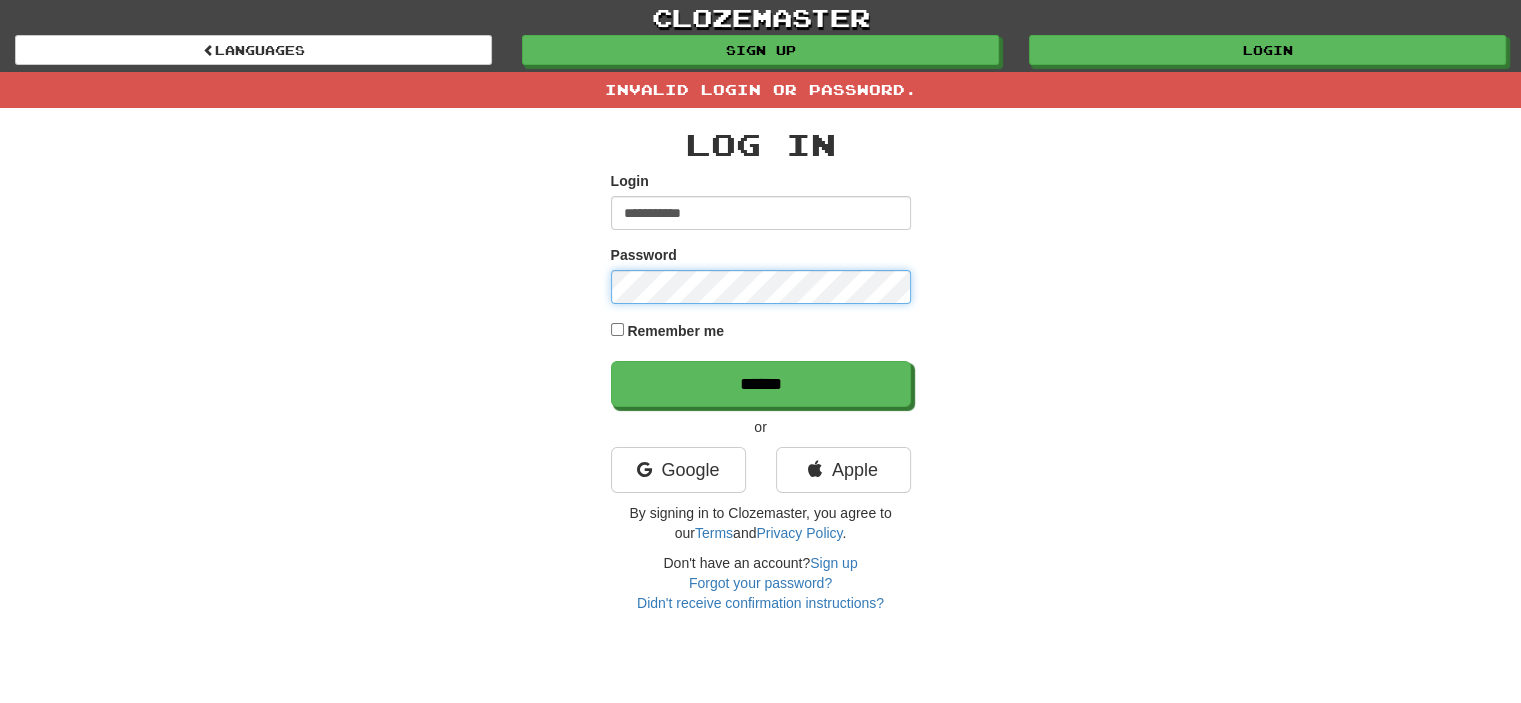 click on "******" at bounding box center (761, 384) 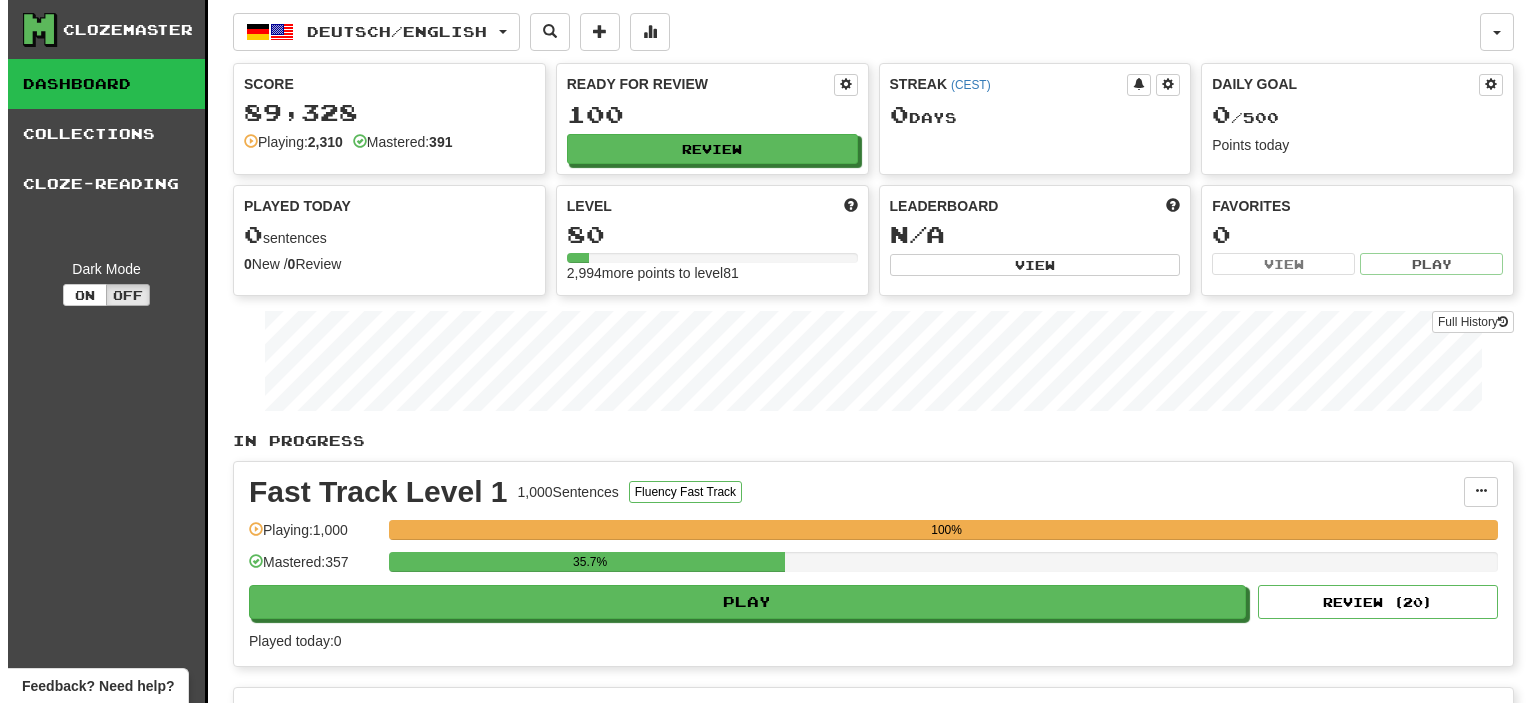 scroll, scrollTop: 0, scrollLeft: 0, axis: both 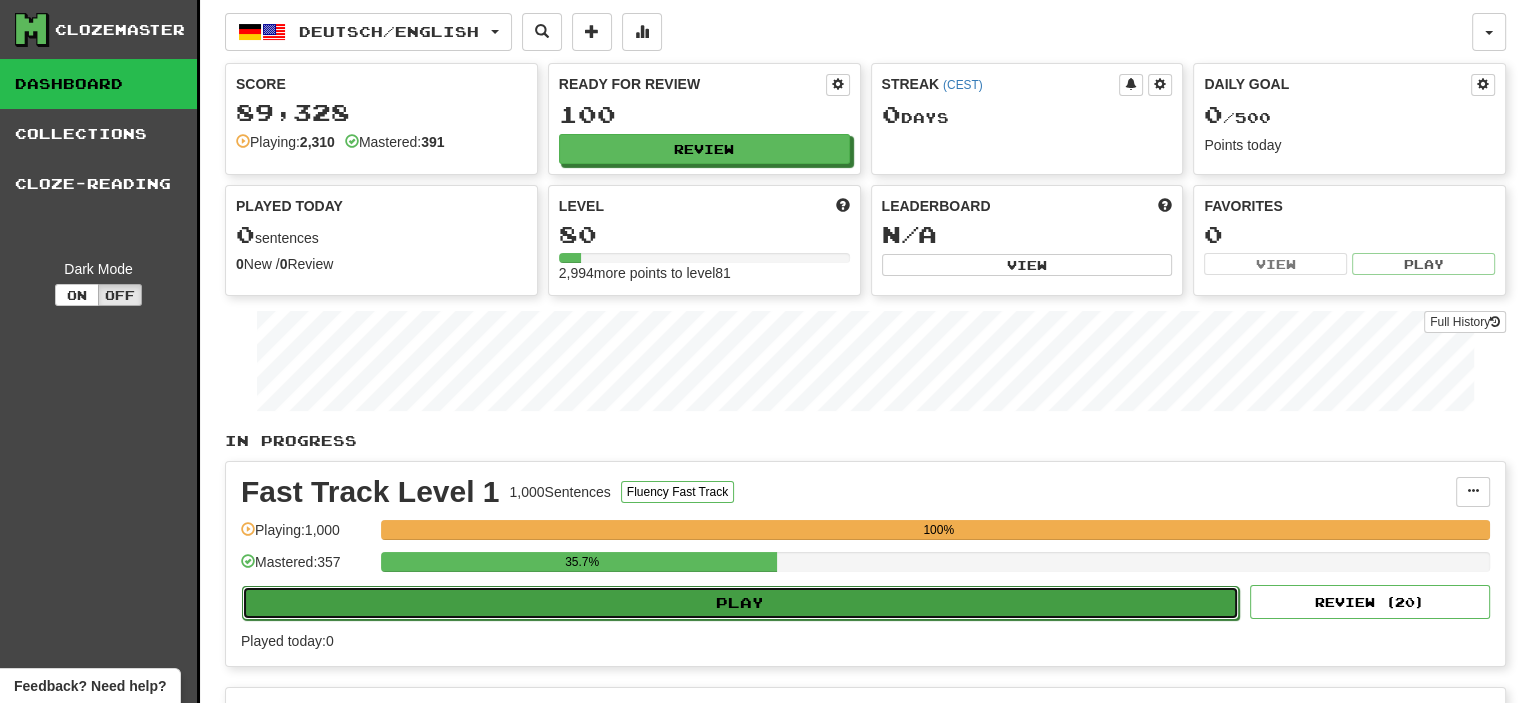 click on "Play" at bounding box center (740, 603) 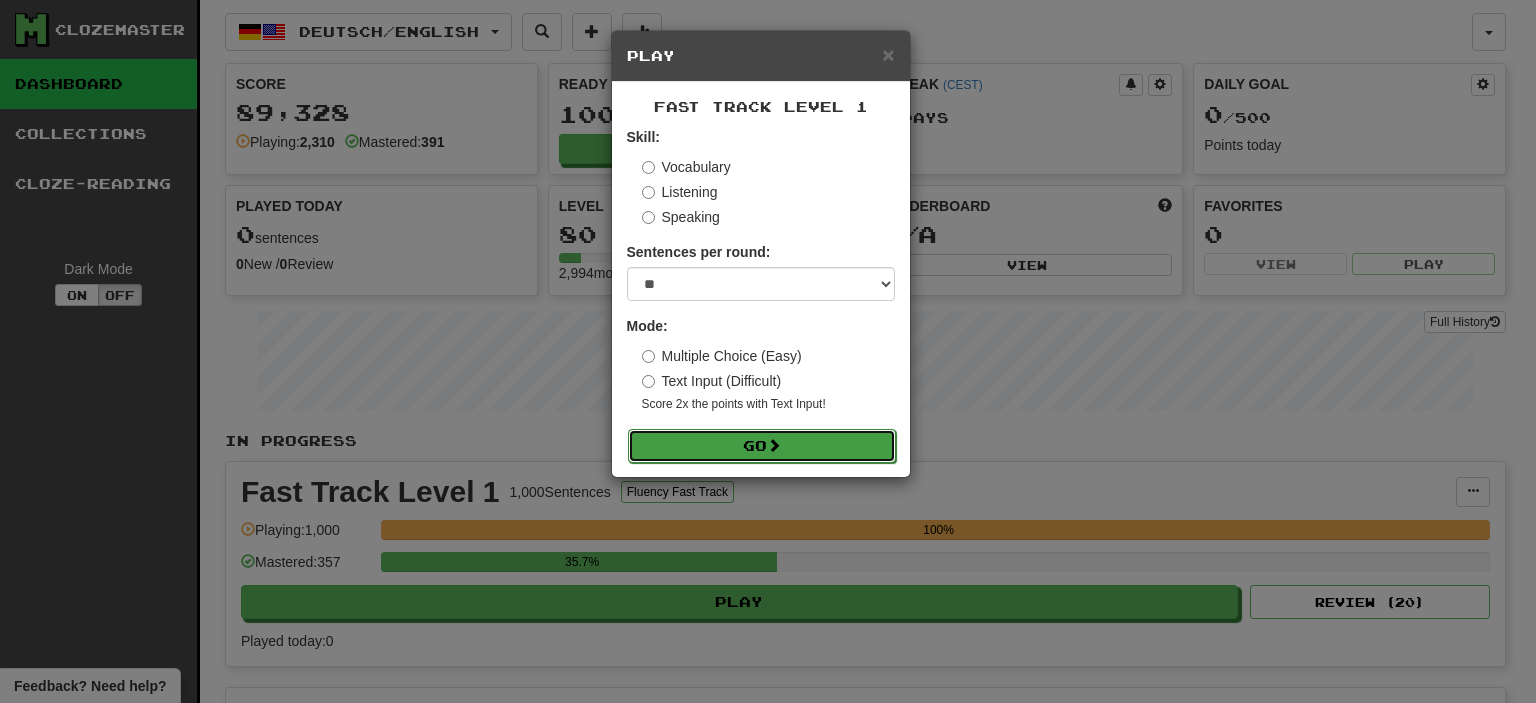 click on "Go" at bounding box center [762, 446] 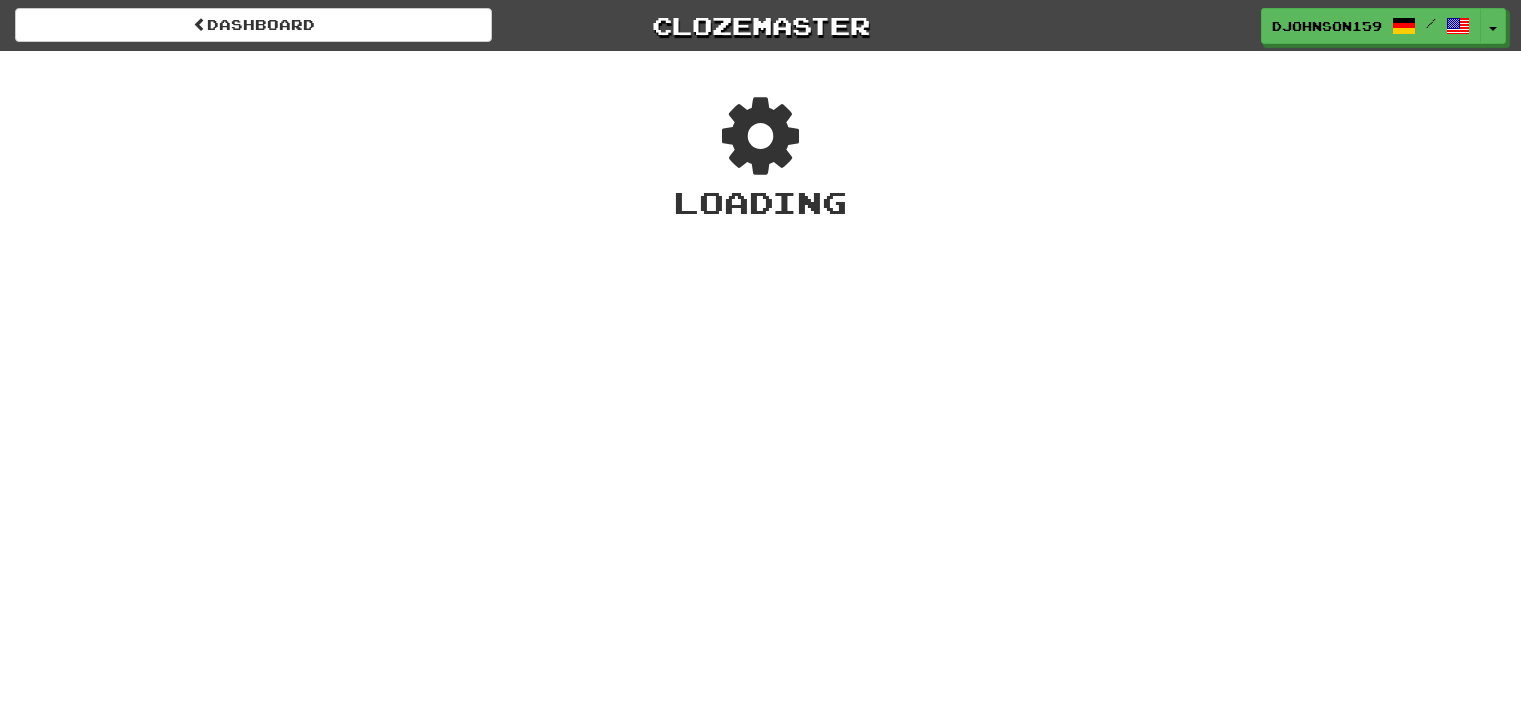 scroll, scrollTop: 0, scrollLeft: 0, axis: both 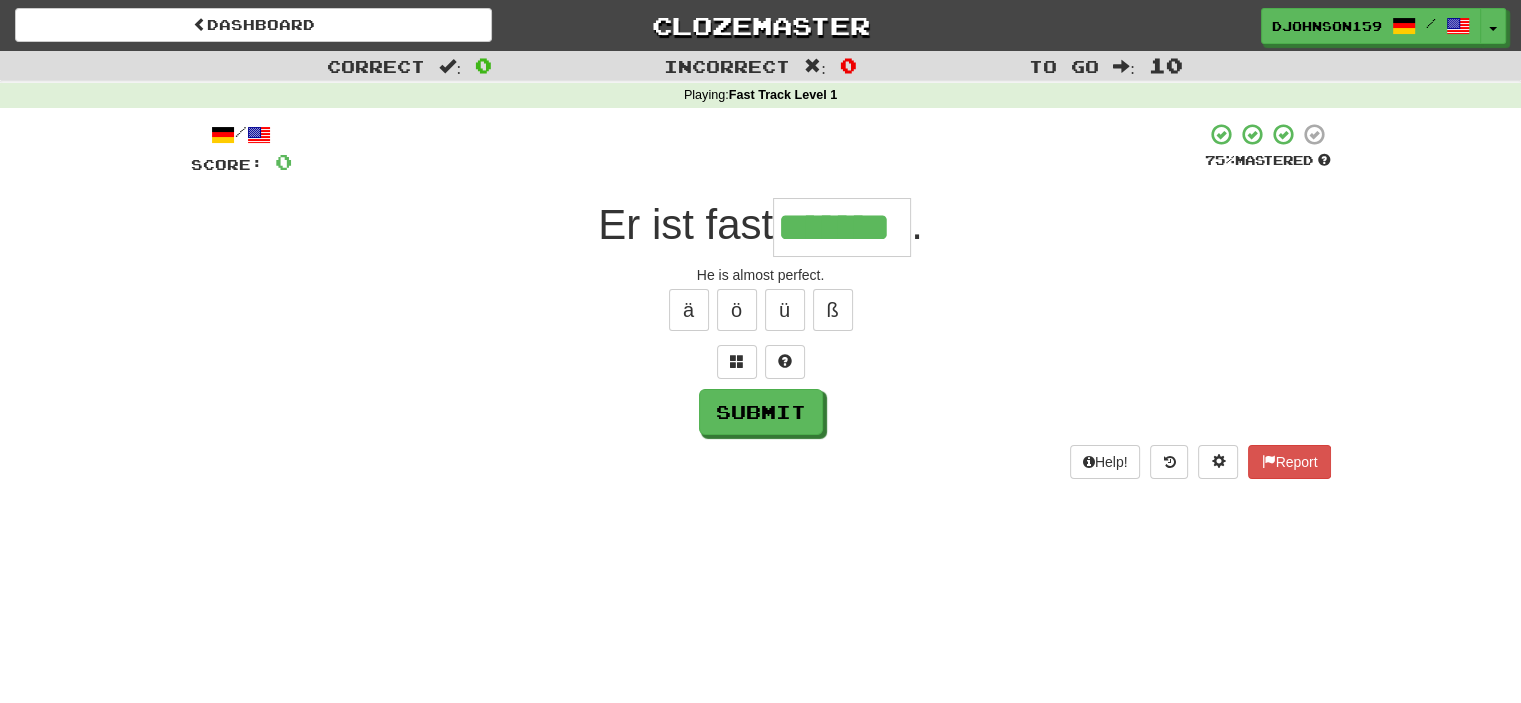 type on "*******" 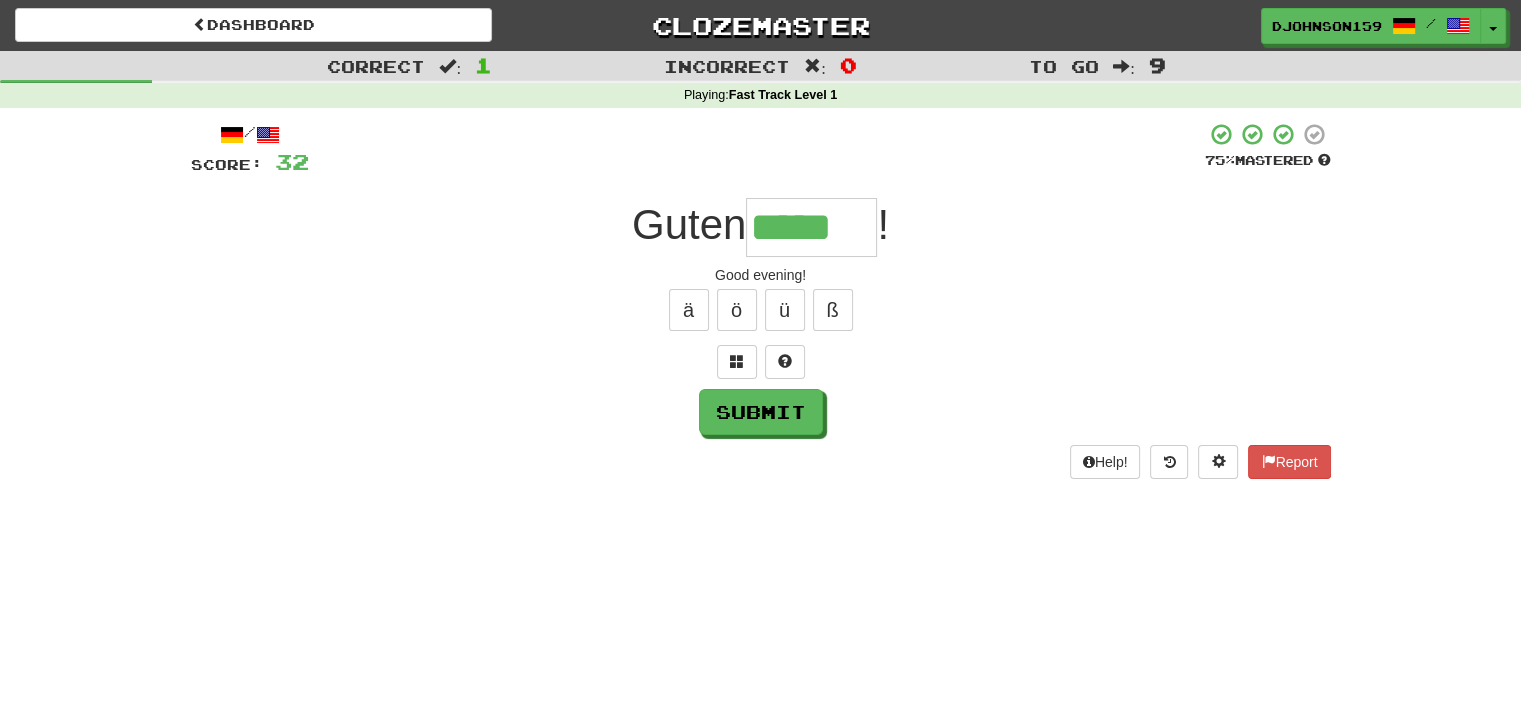 type on "*****" 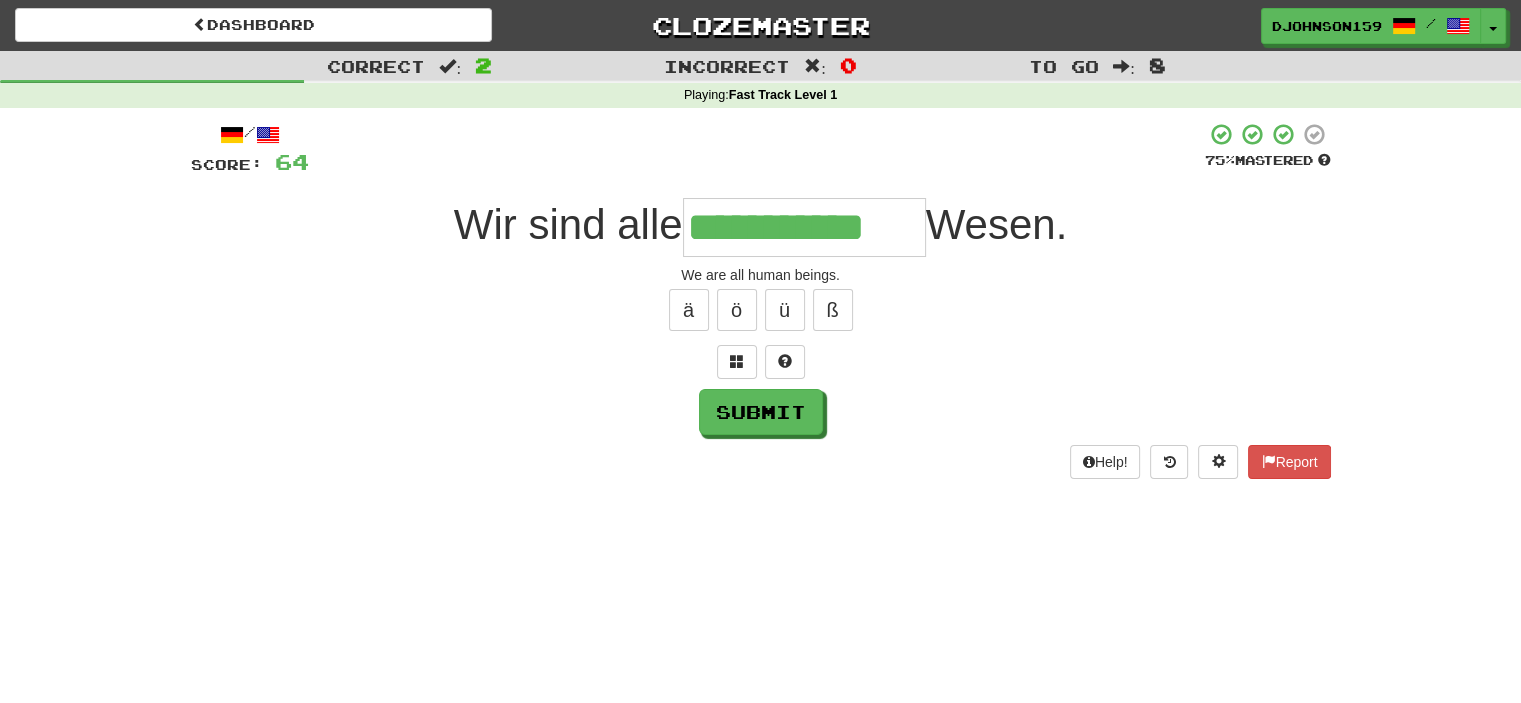 type on "**********" 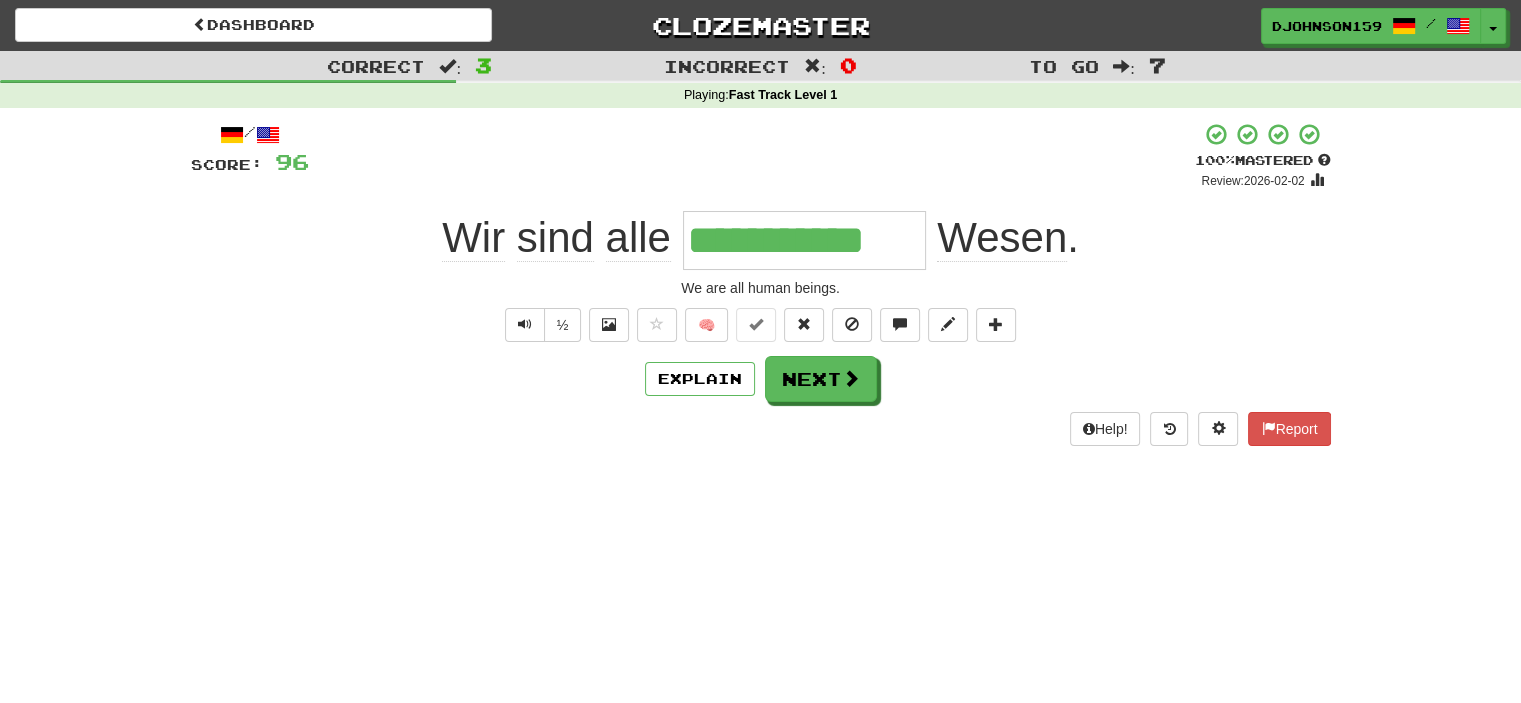click on "Wesen" at bounding box center (1002, 238) 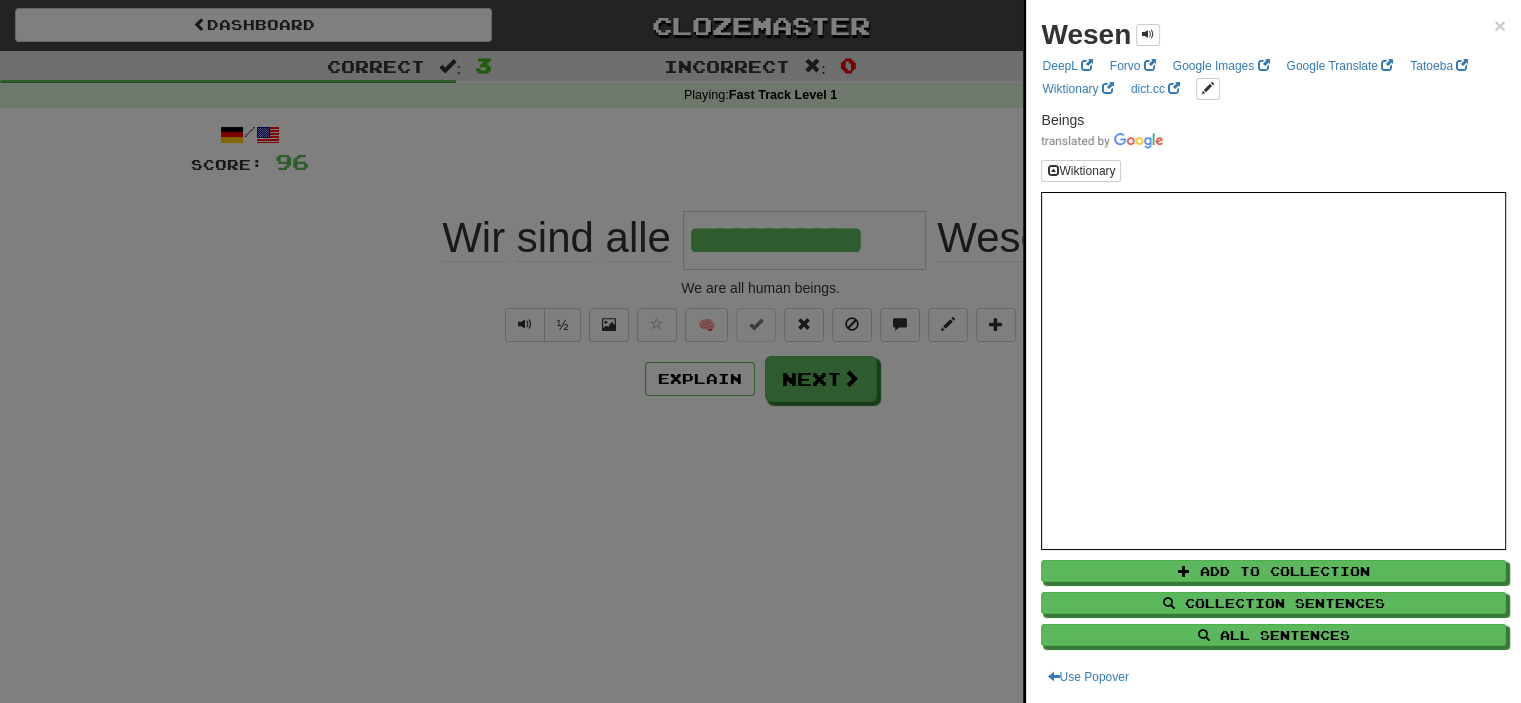 click on "Wesen ×" at bounding box center [1273, 35] 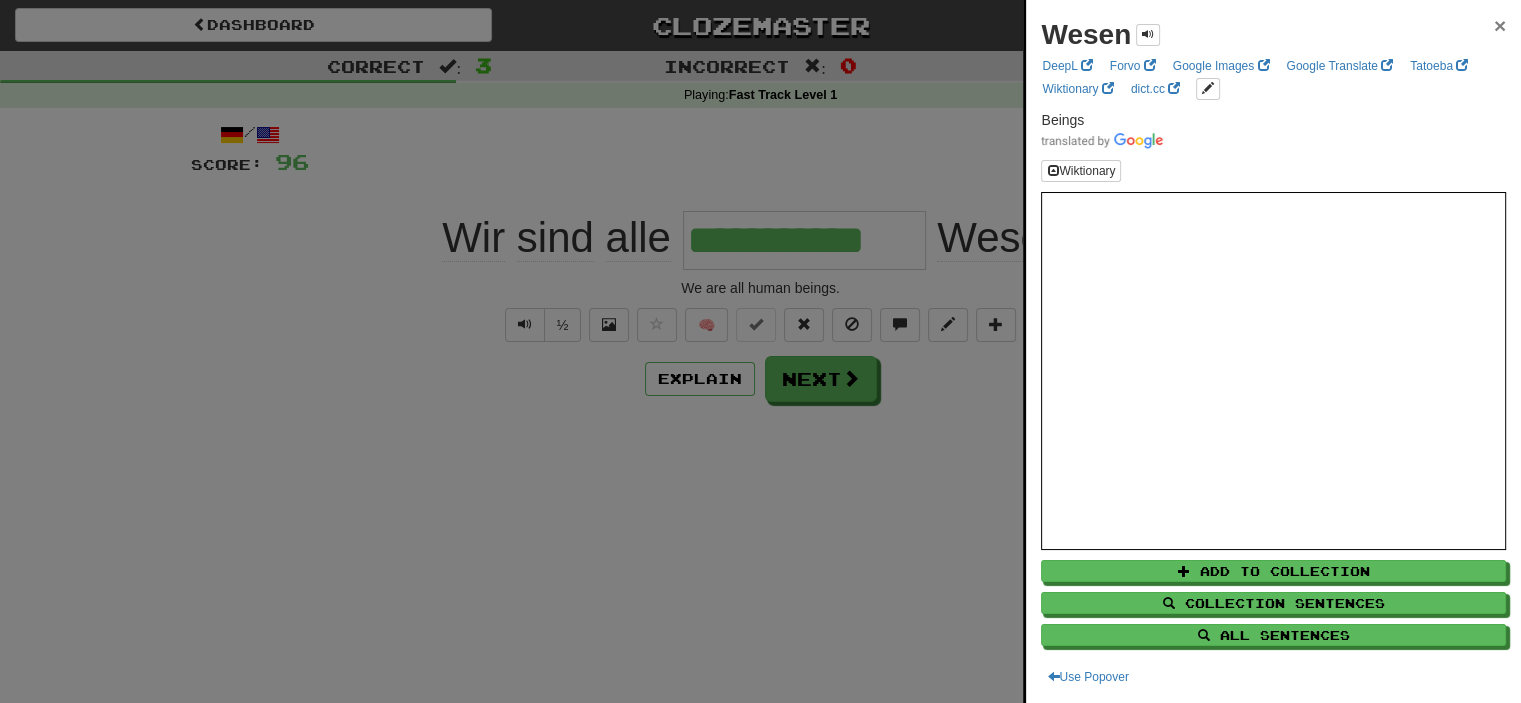 click on "×" at bounding box center [1500, 25] 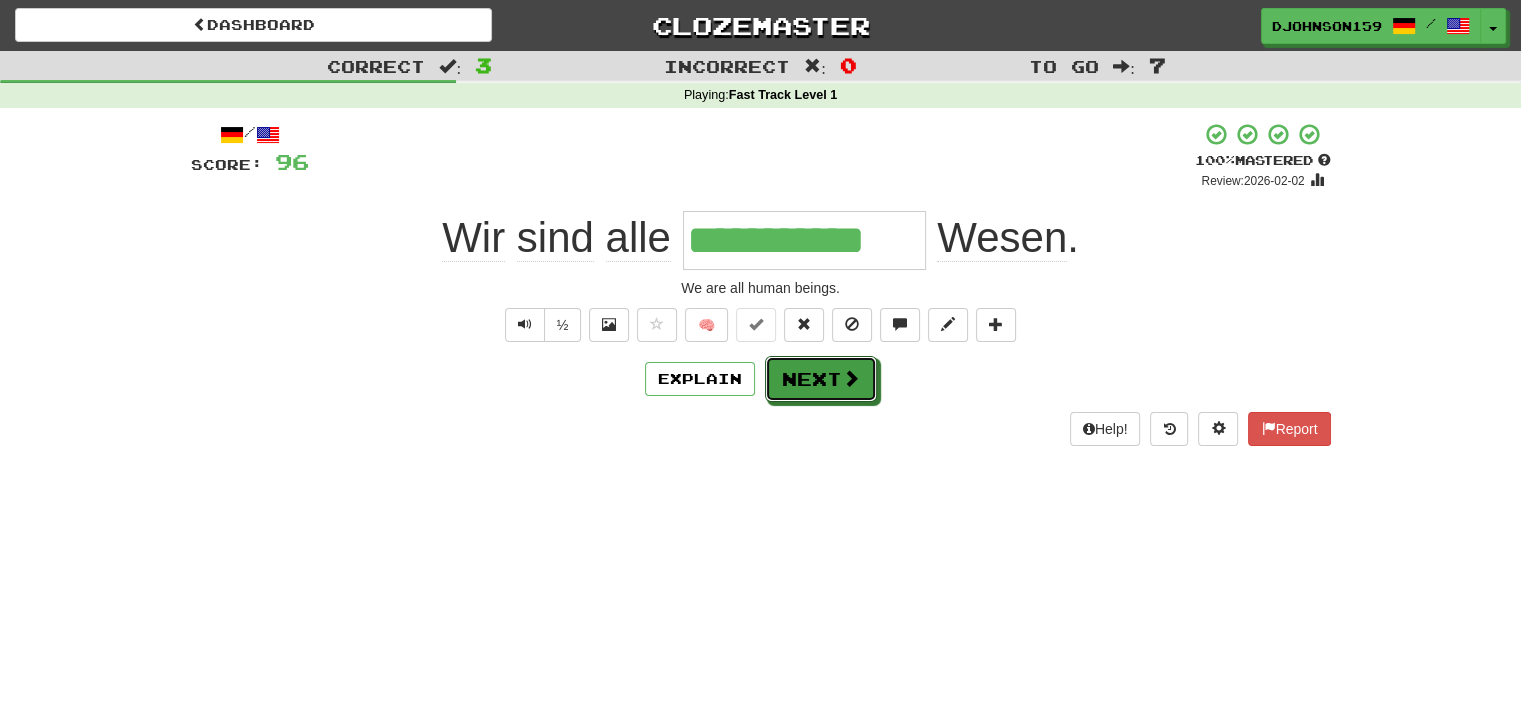 drag, startPoint x: 803, startPoint y: 387, endPoint x: 887, endPoint y: 507, distance: 146.47867 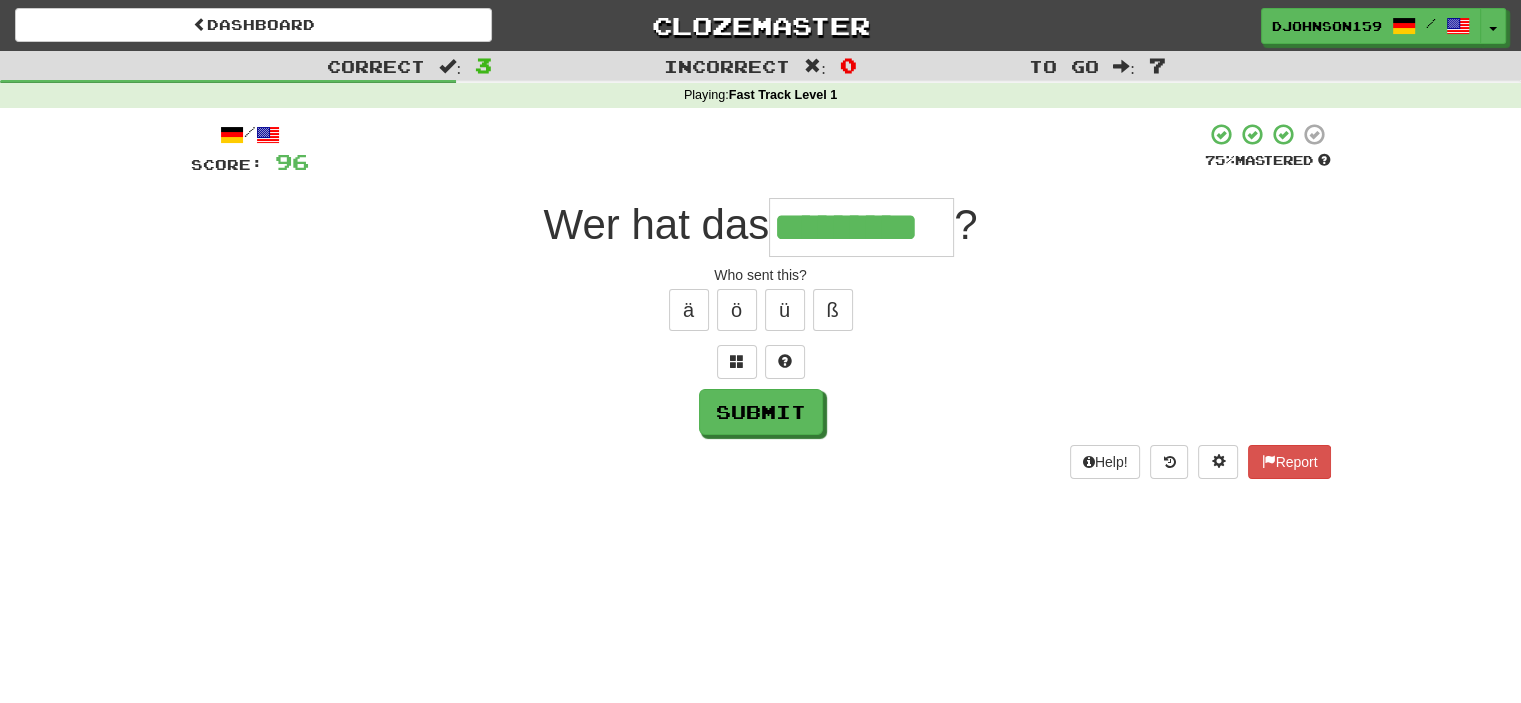 type on "*********" 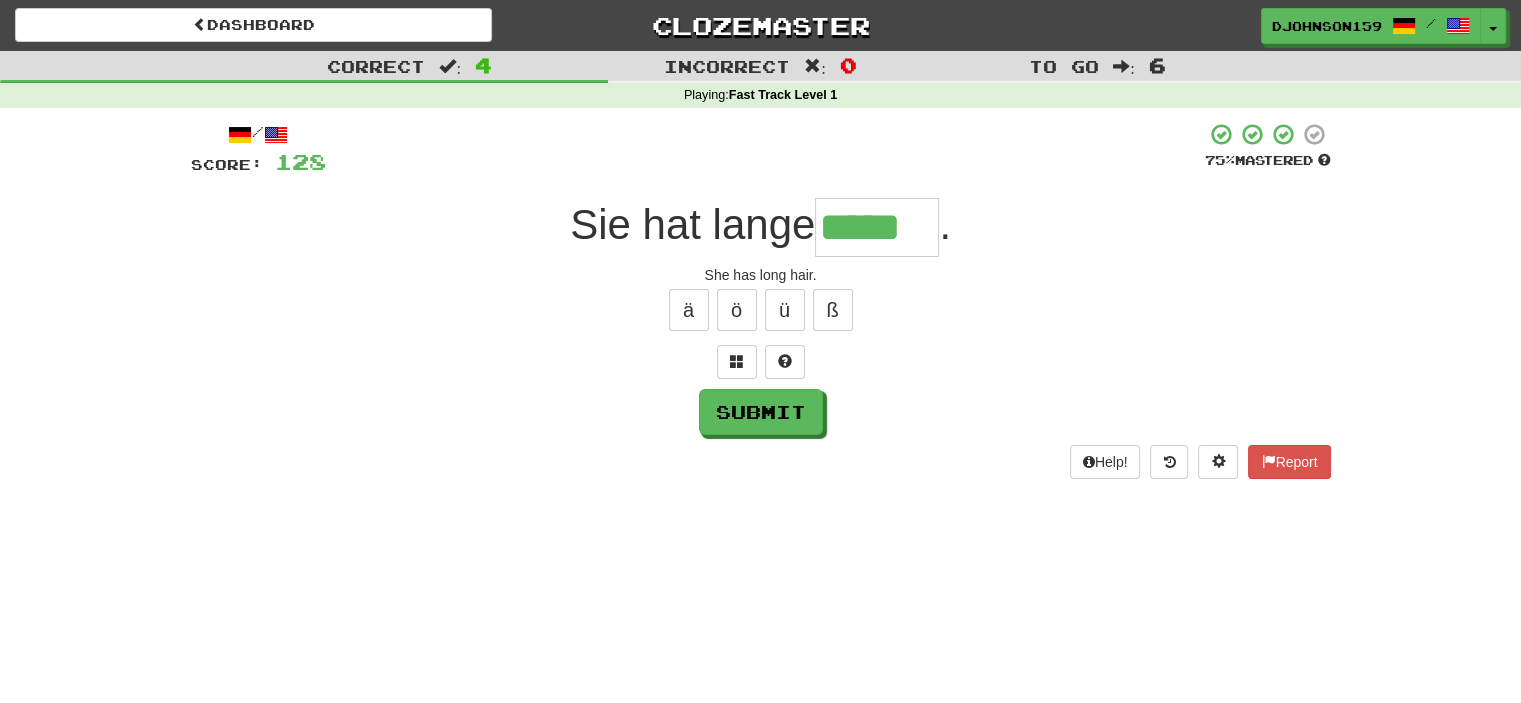 type on "*****" 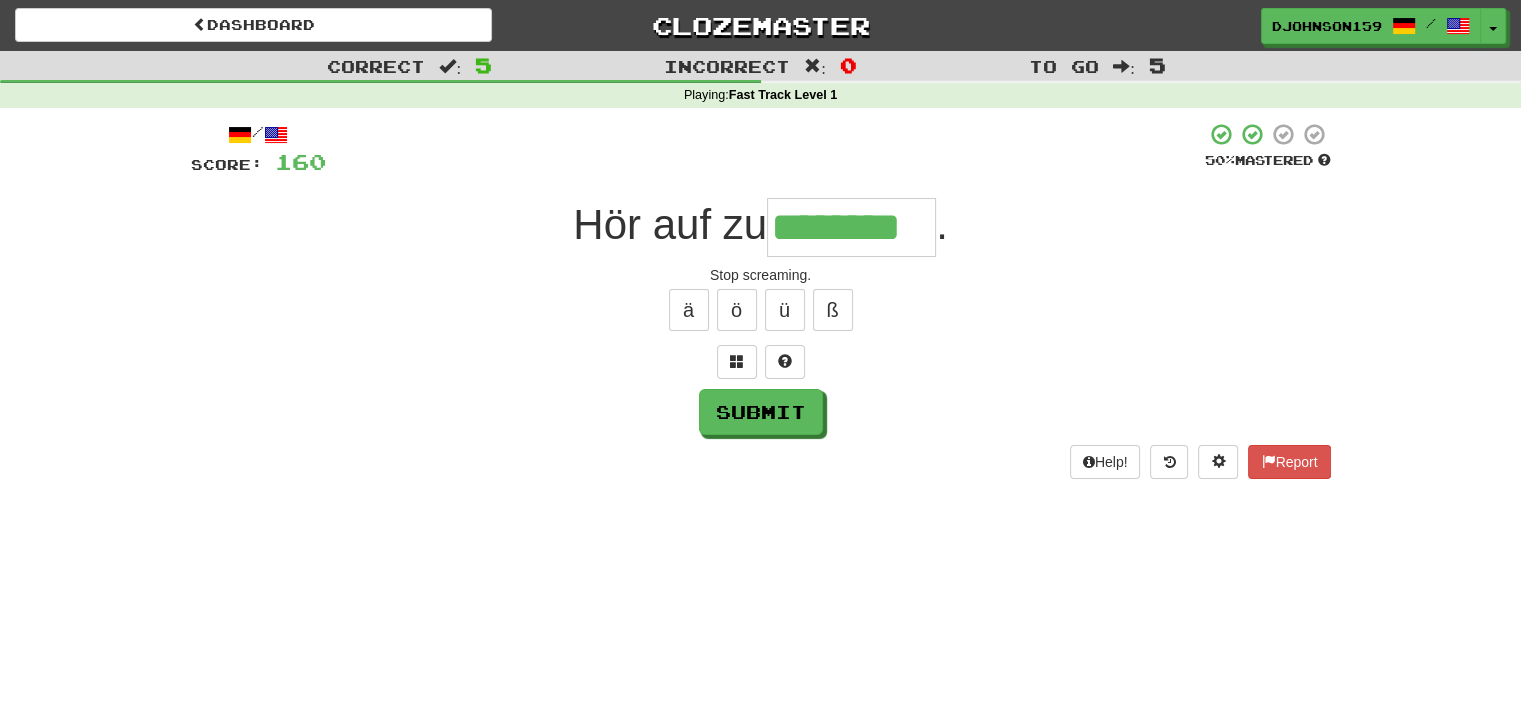 type on "********" 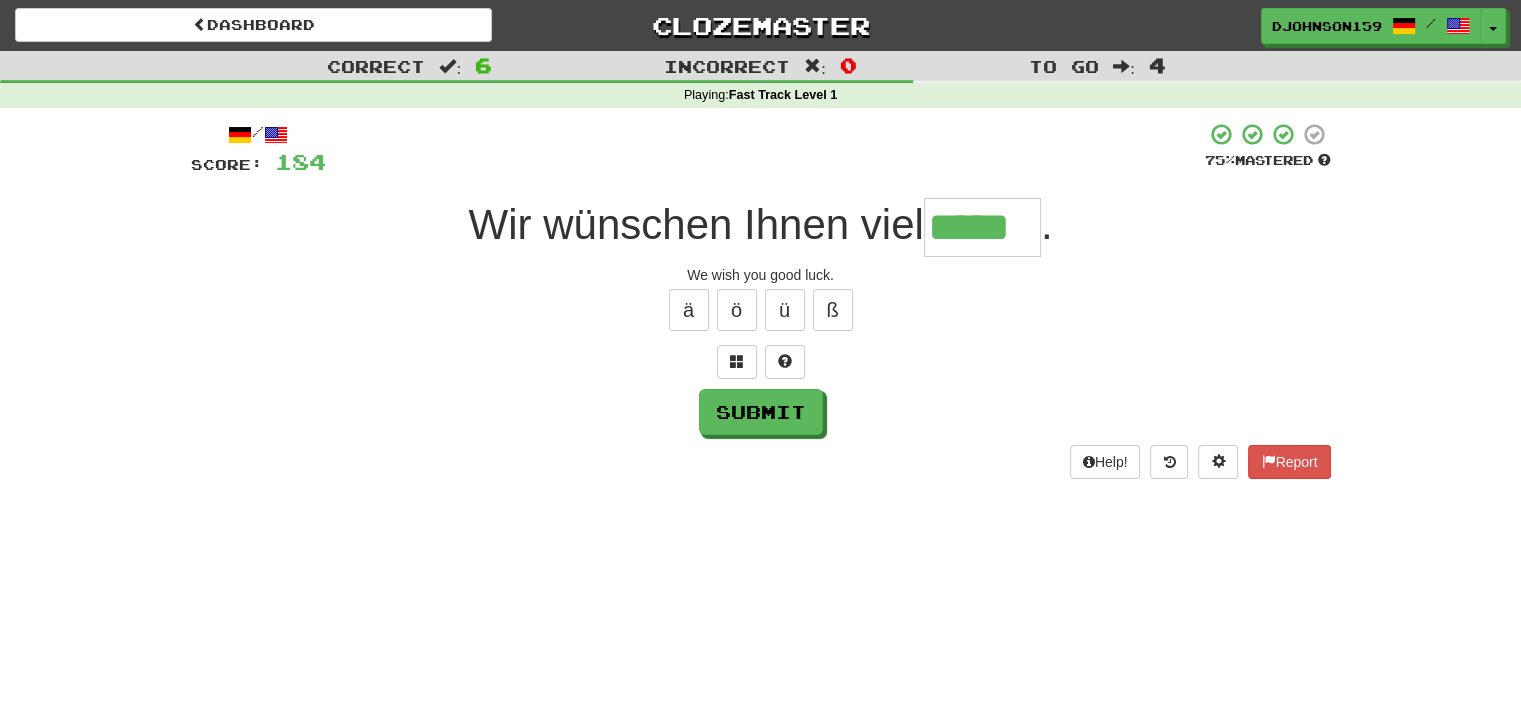 type on "*****" 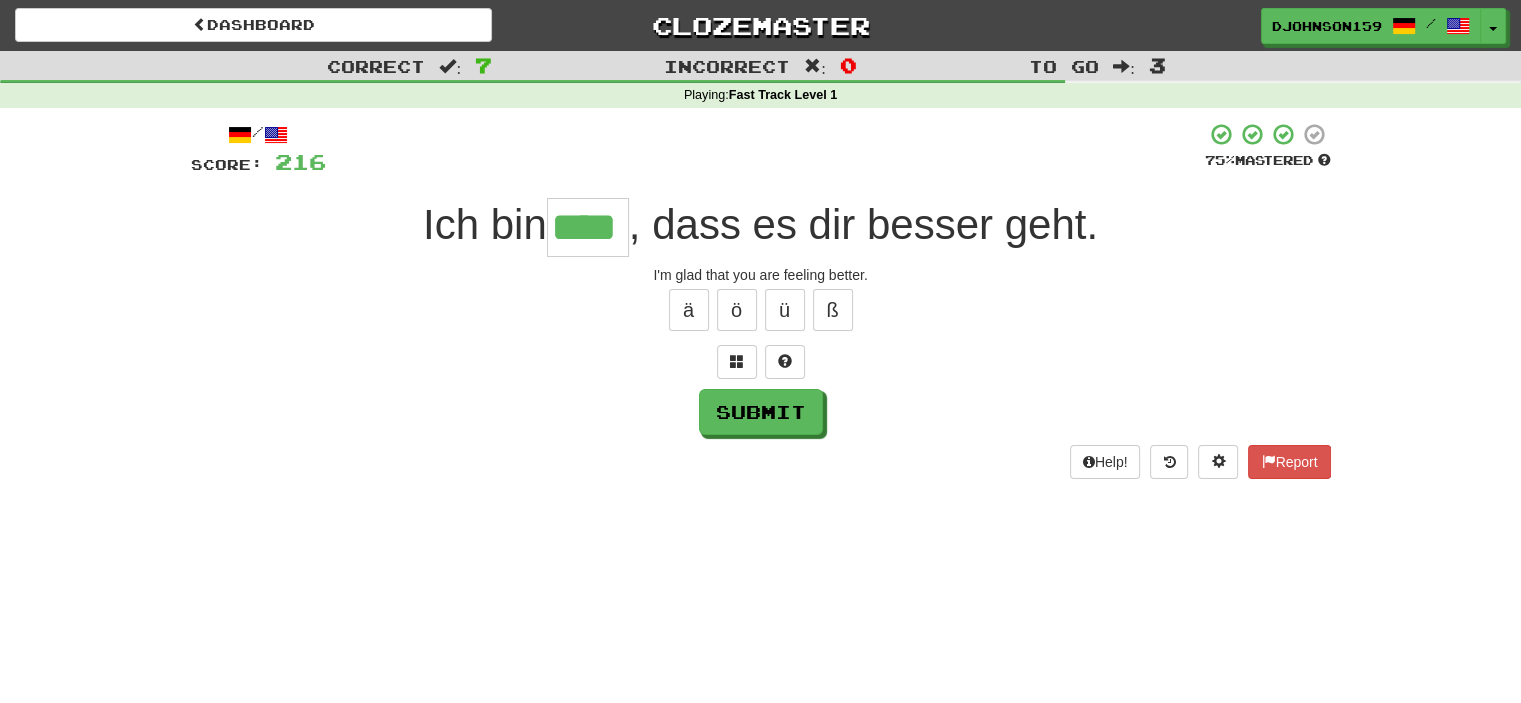 type on "****" 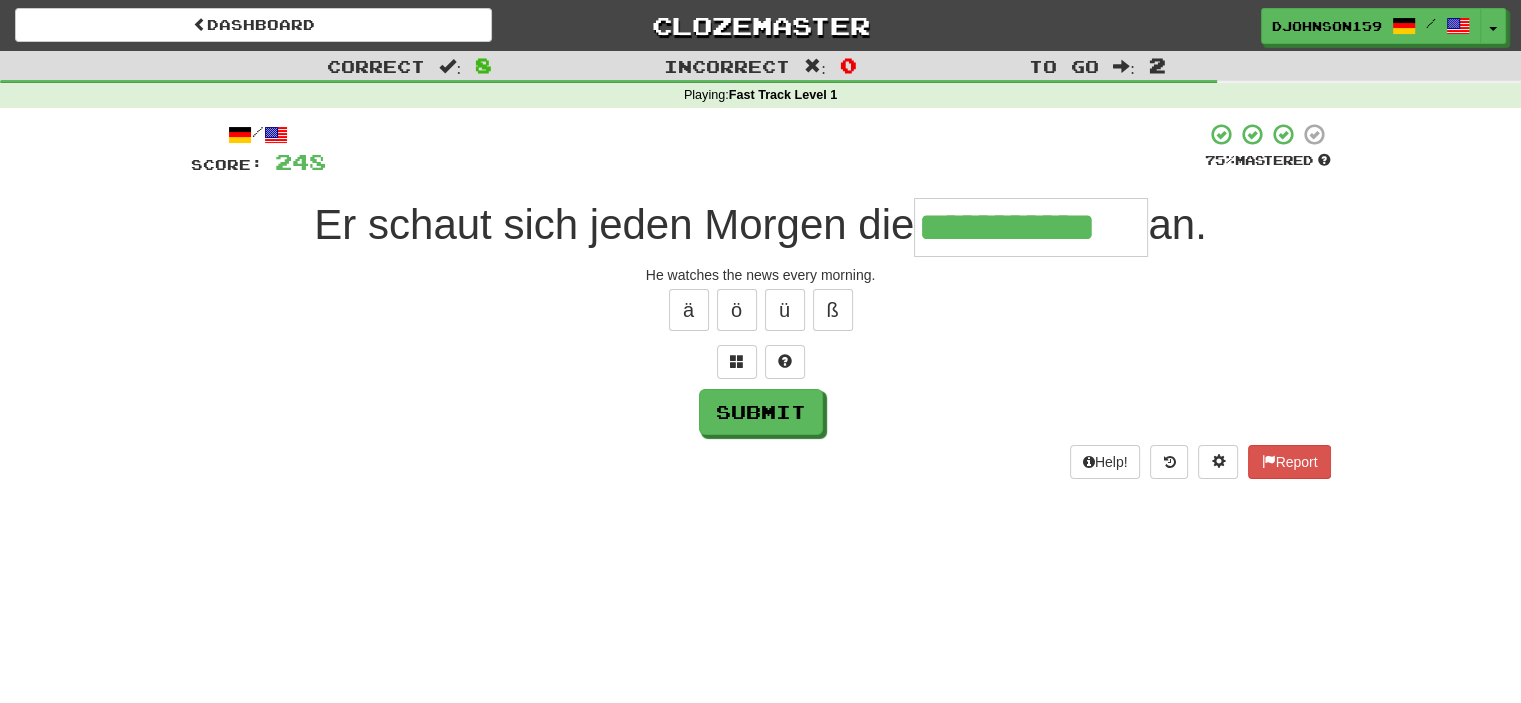 type on "**********" 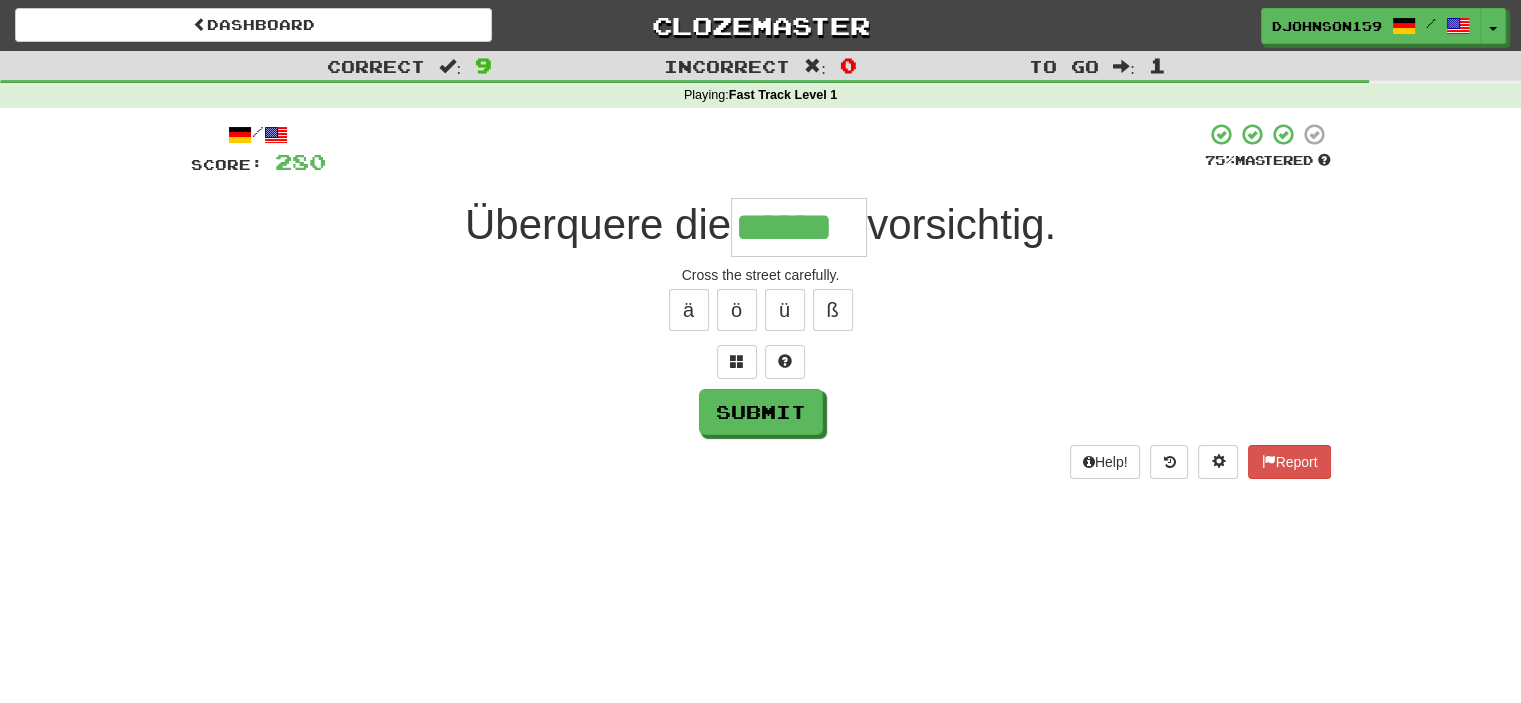 type on "******" 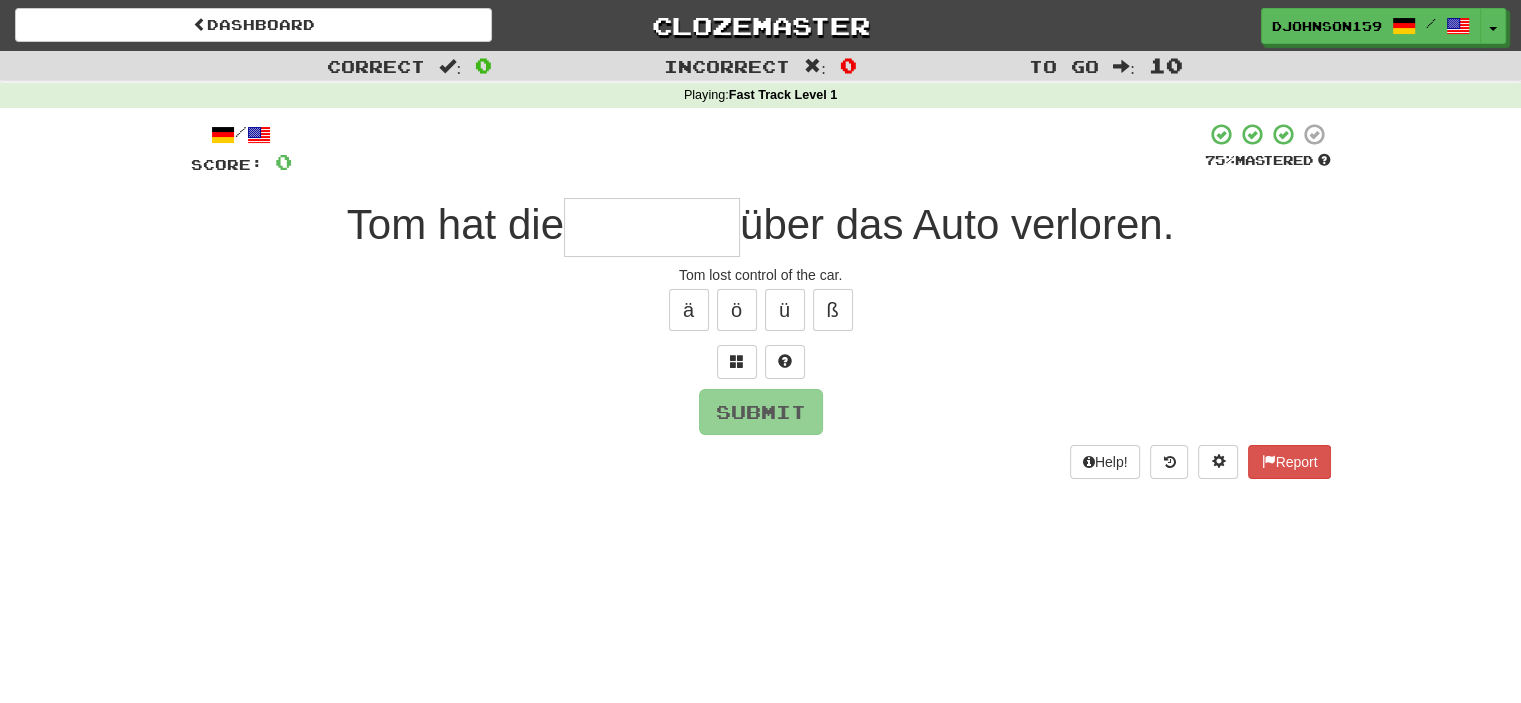 type on "*" 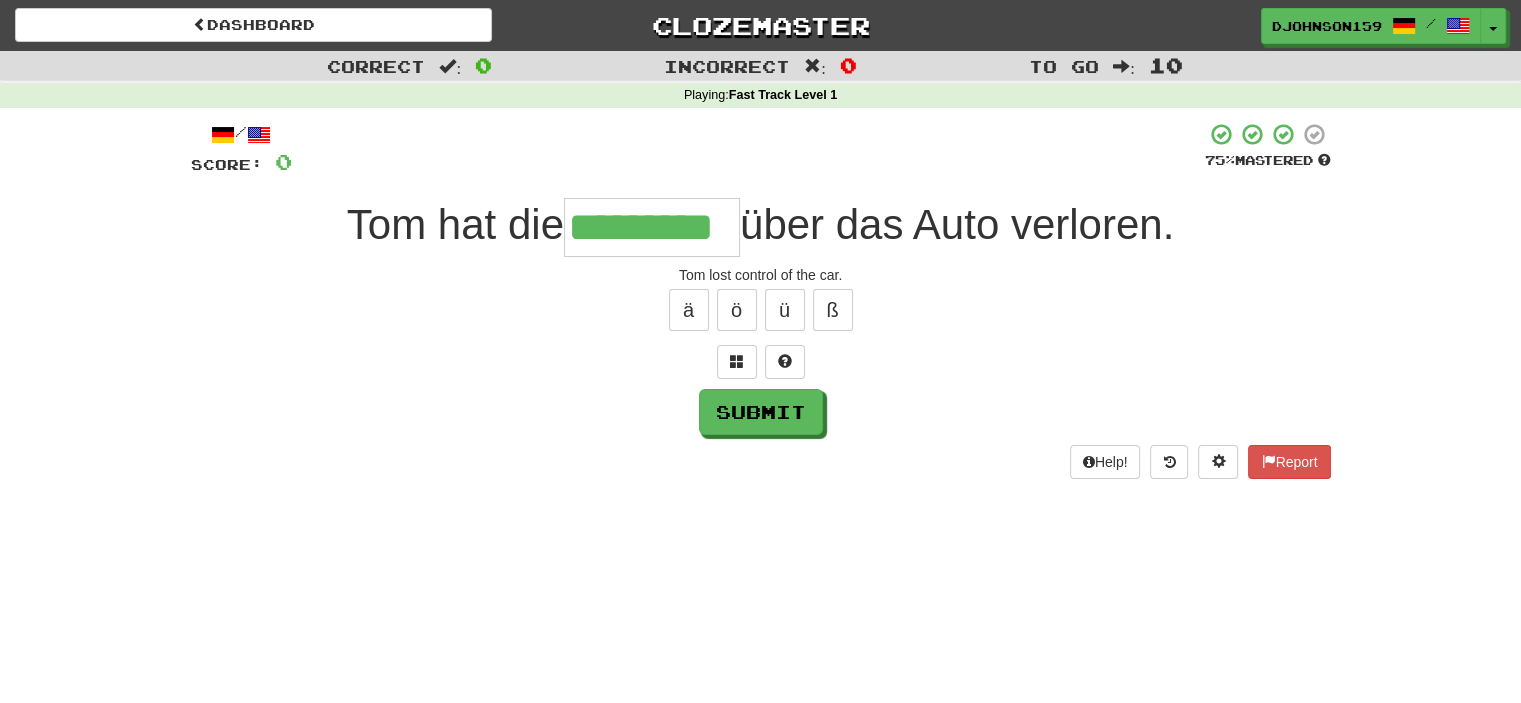 type on "*********" 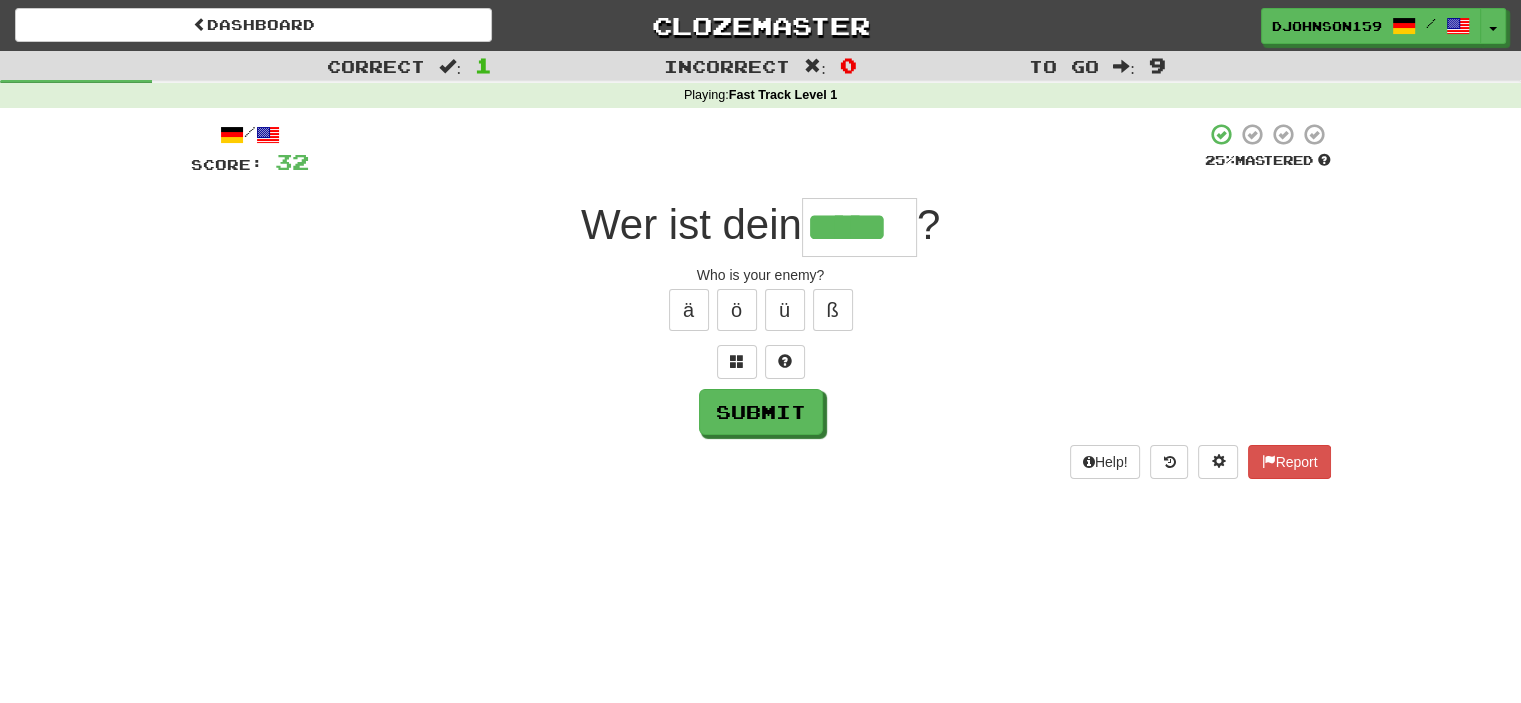 type on "*****" 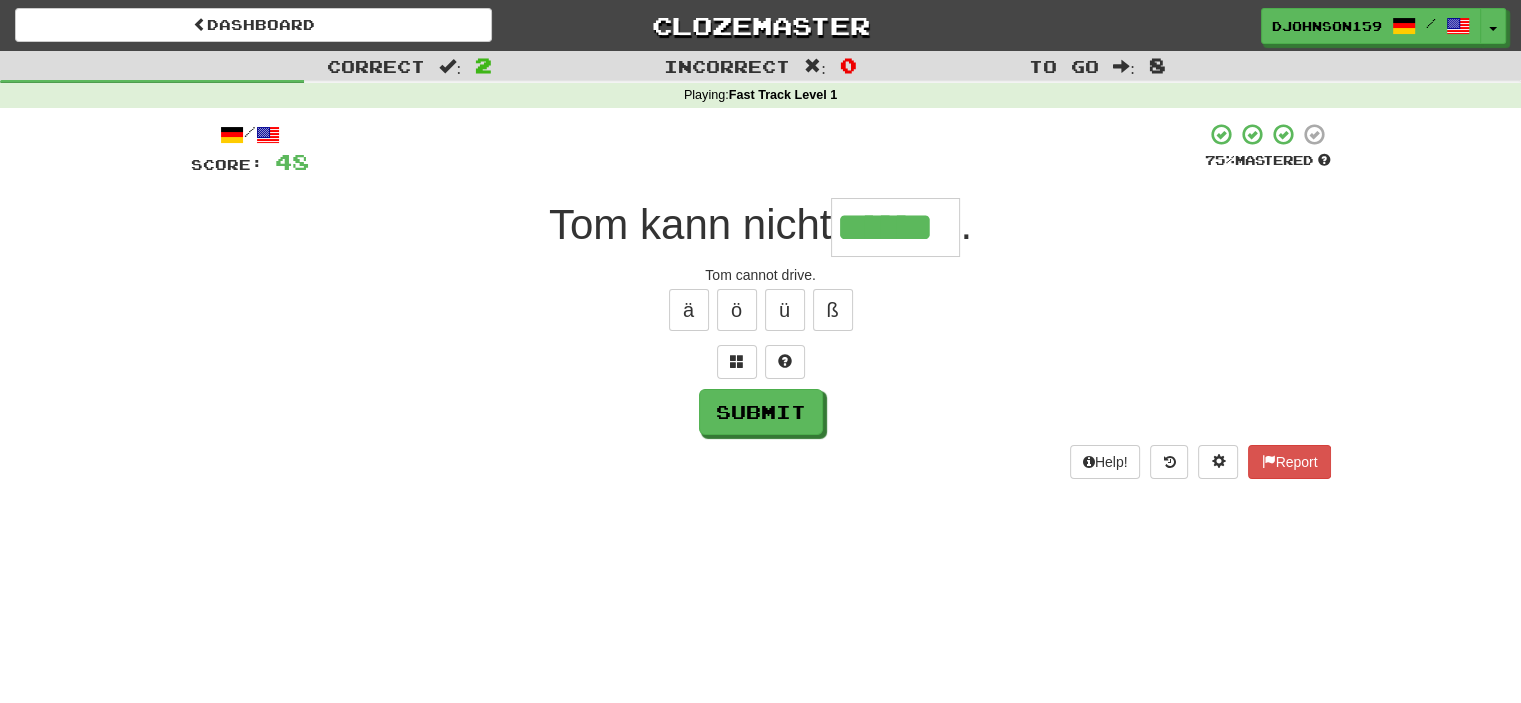 type on "******" 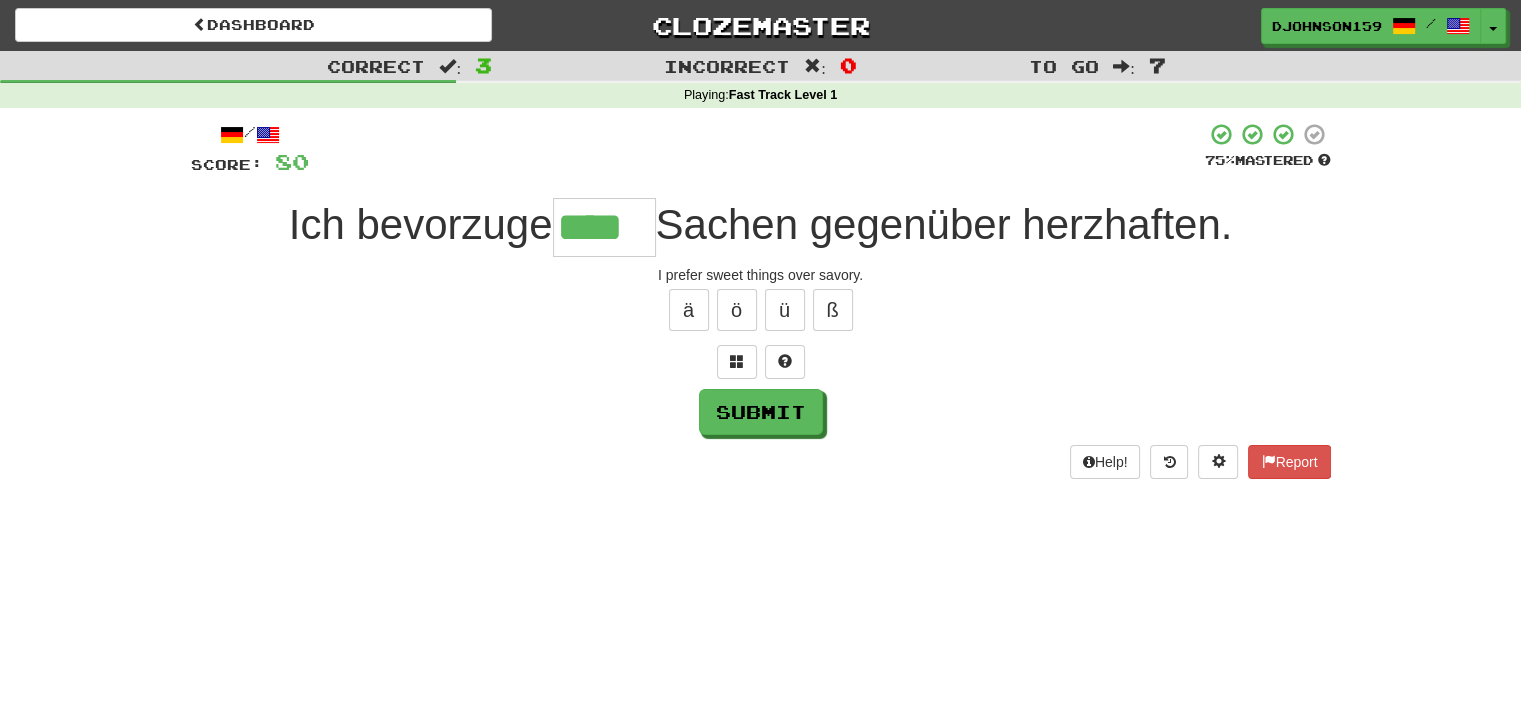 type on "****" 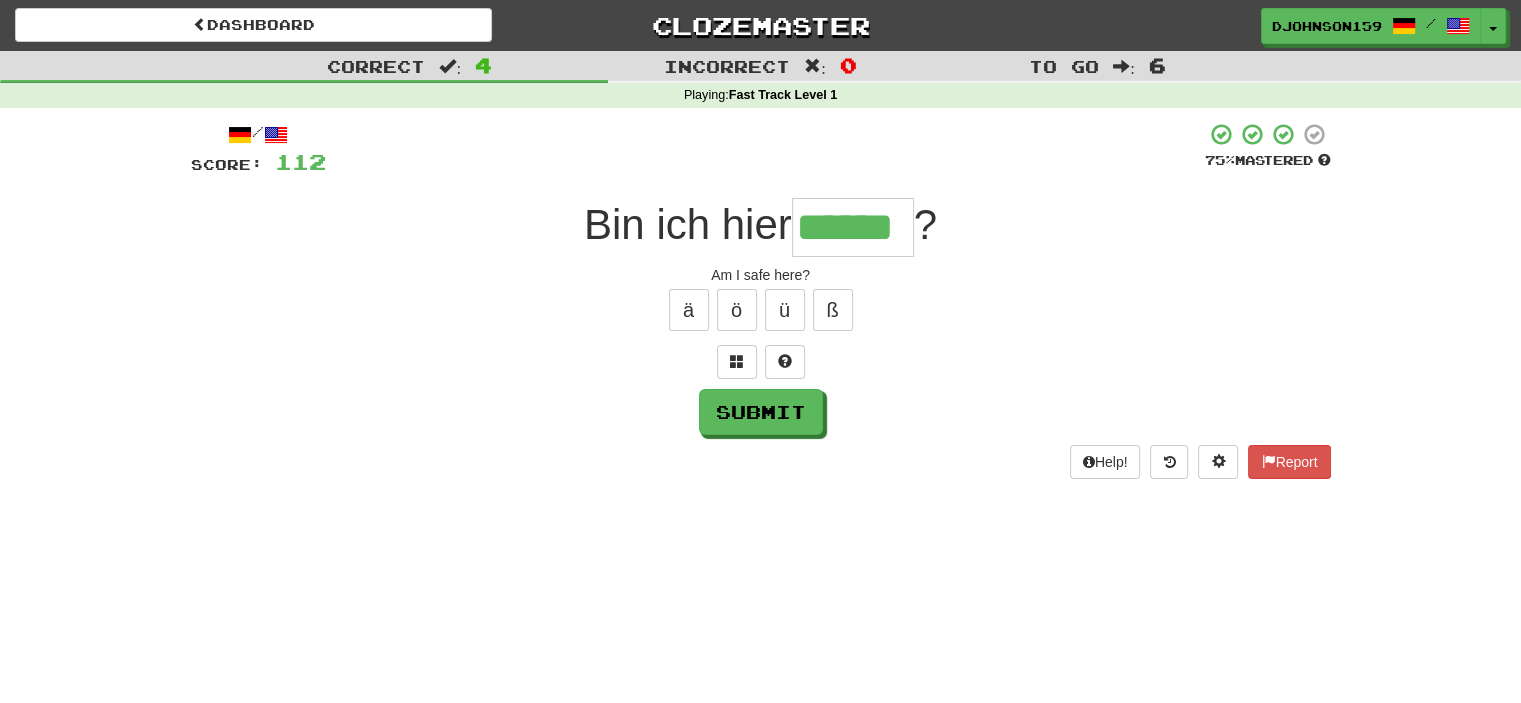 type on "******" 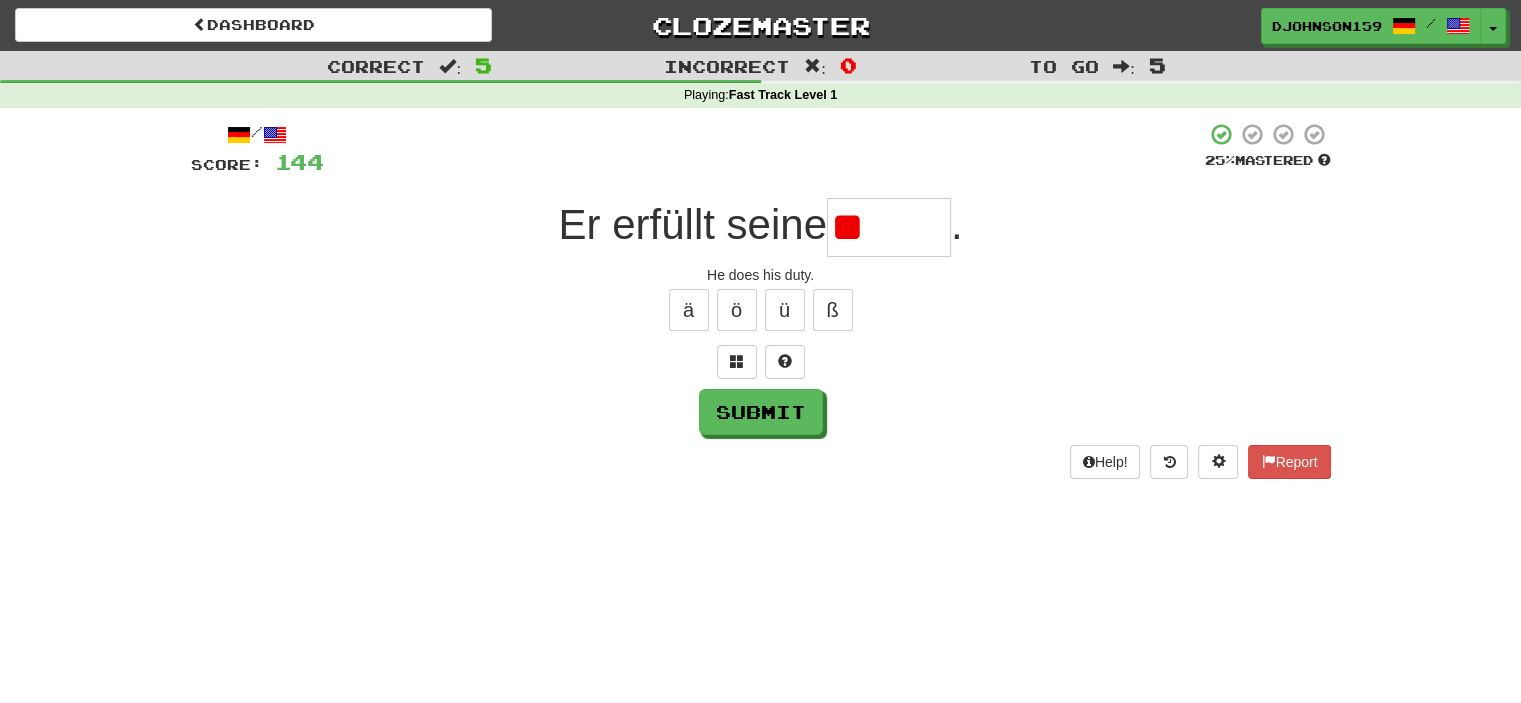 type on "*" 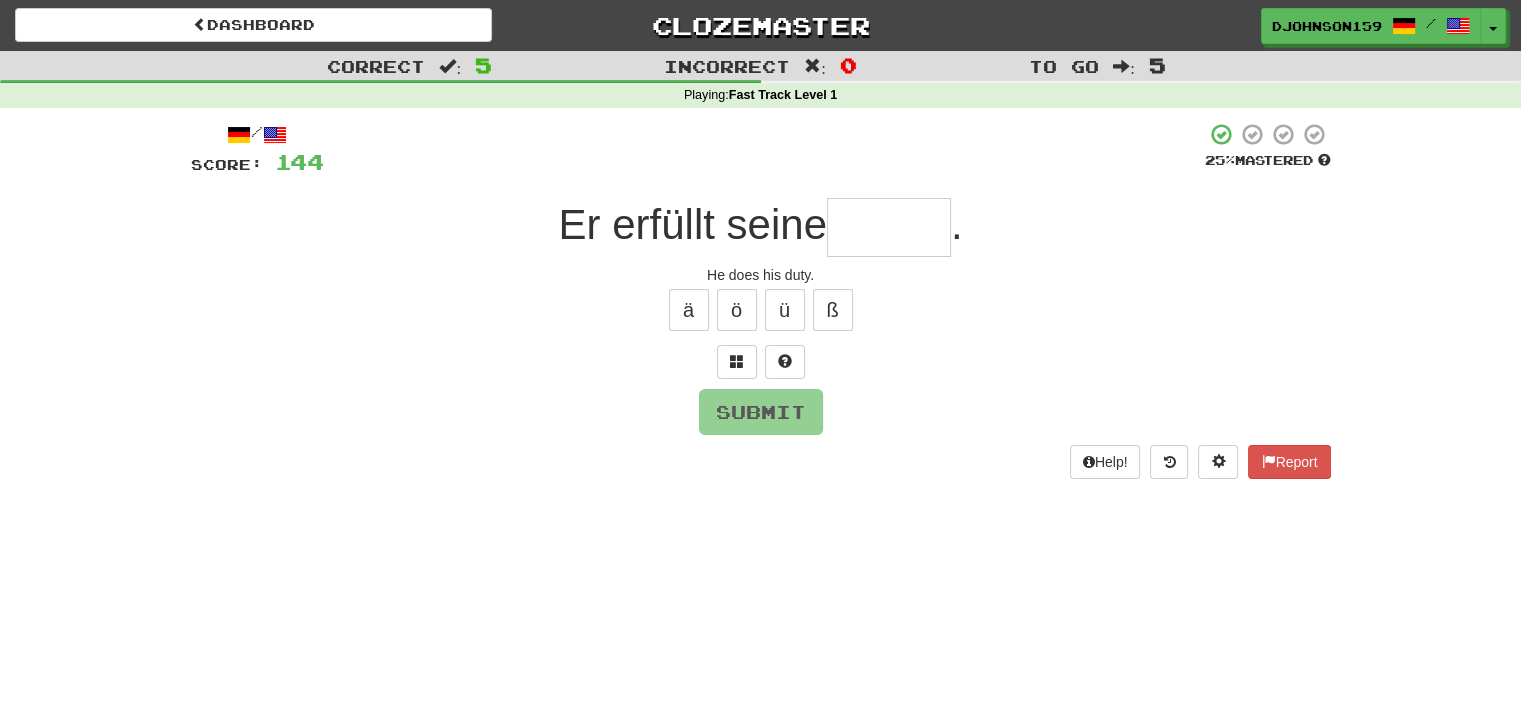 type on "*" 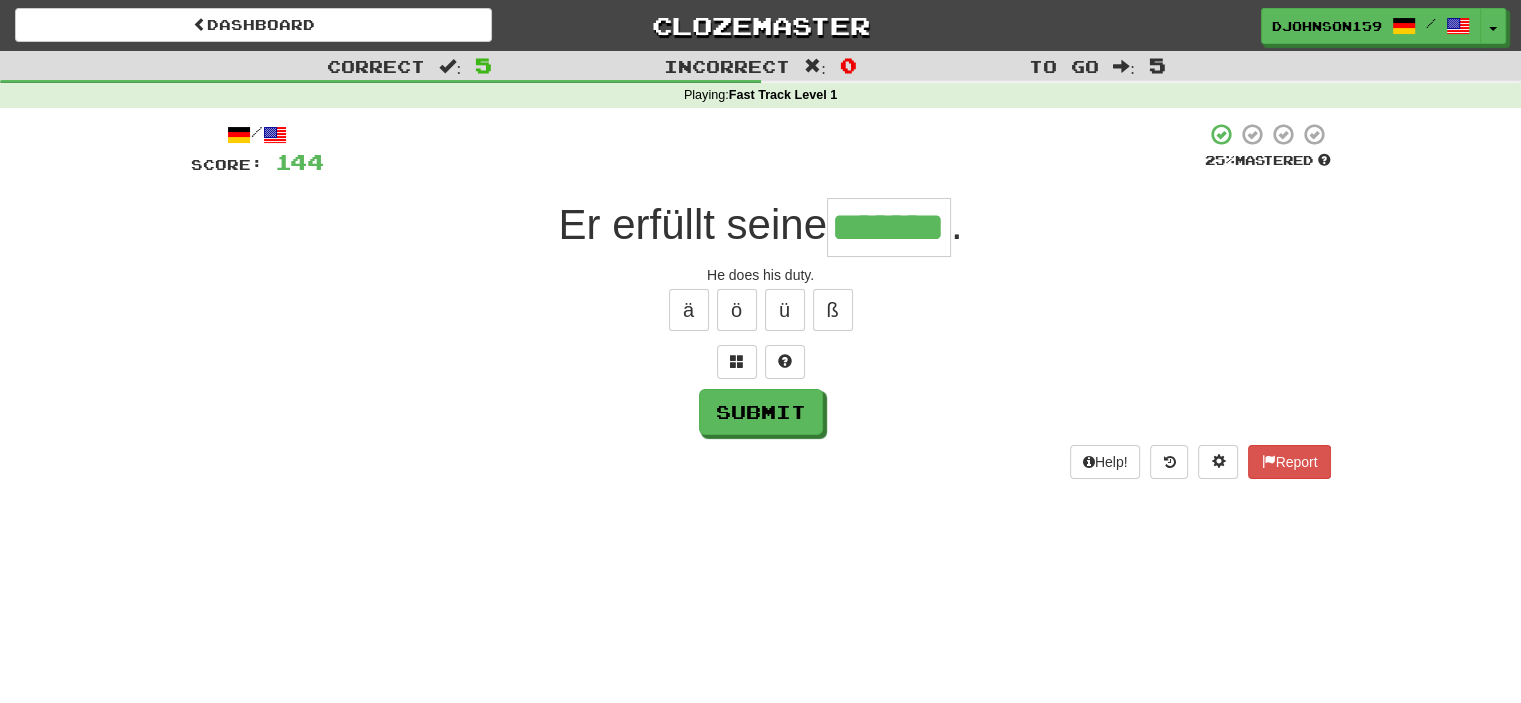 type on "*******" 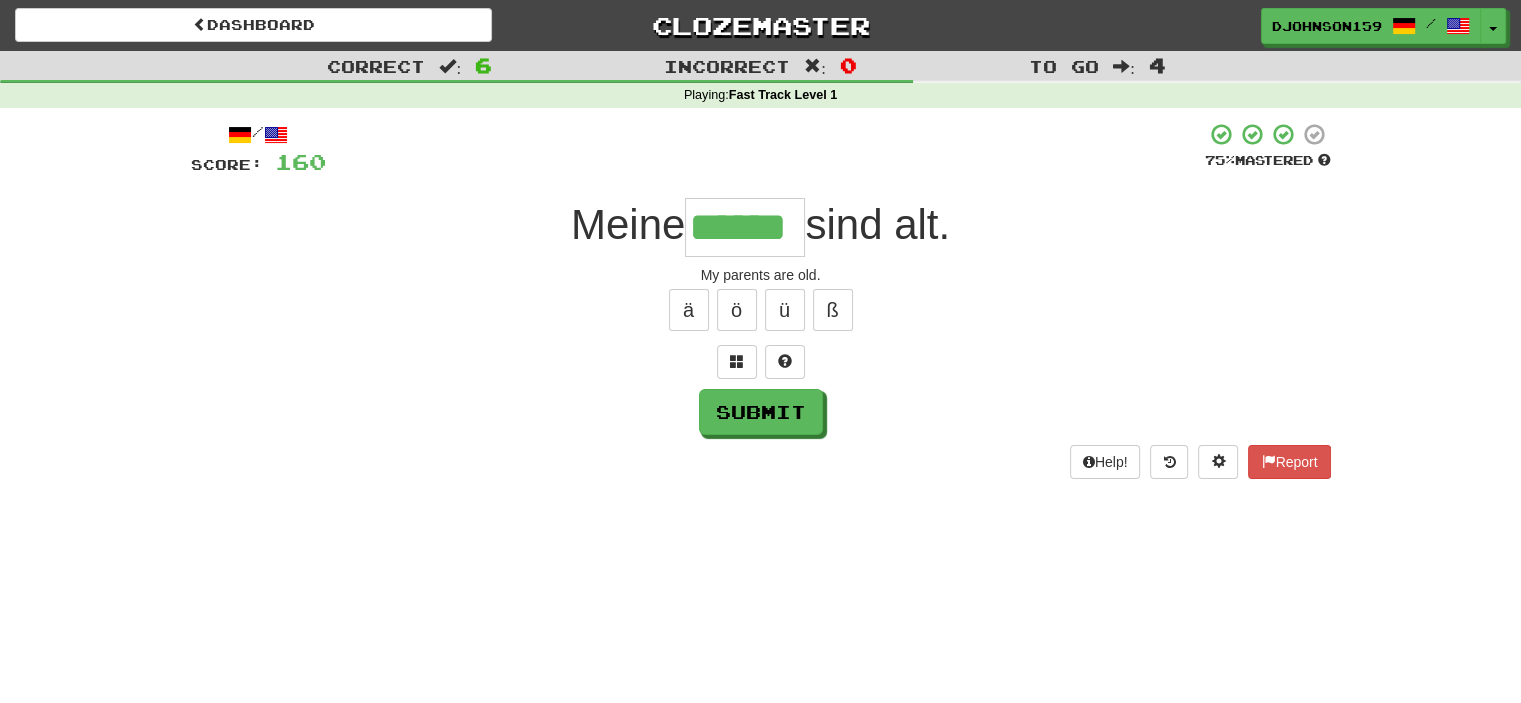 type on "******" 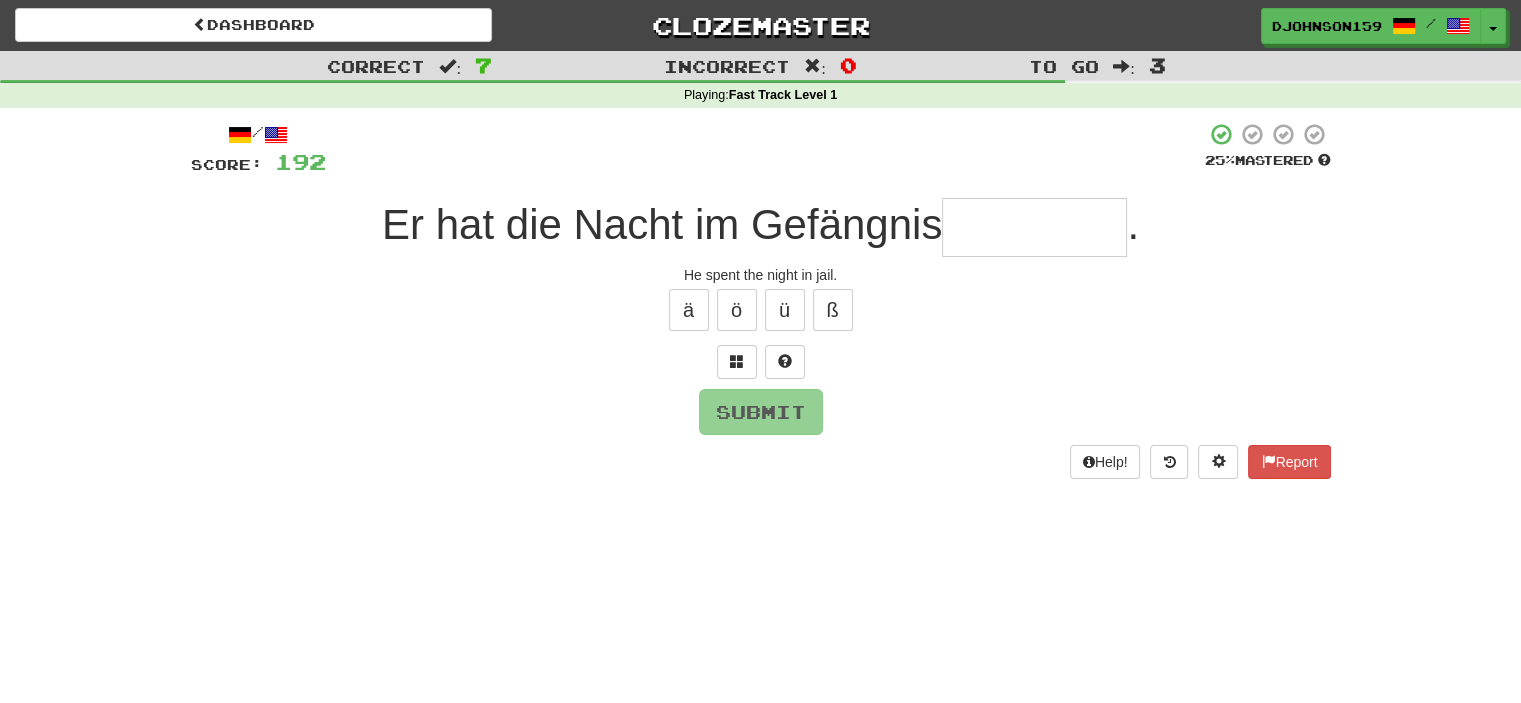 type on "*" 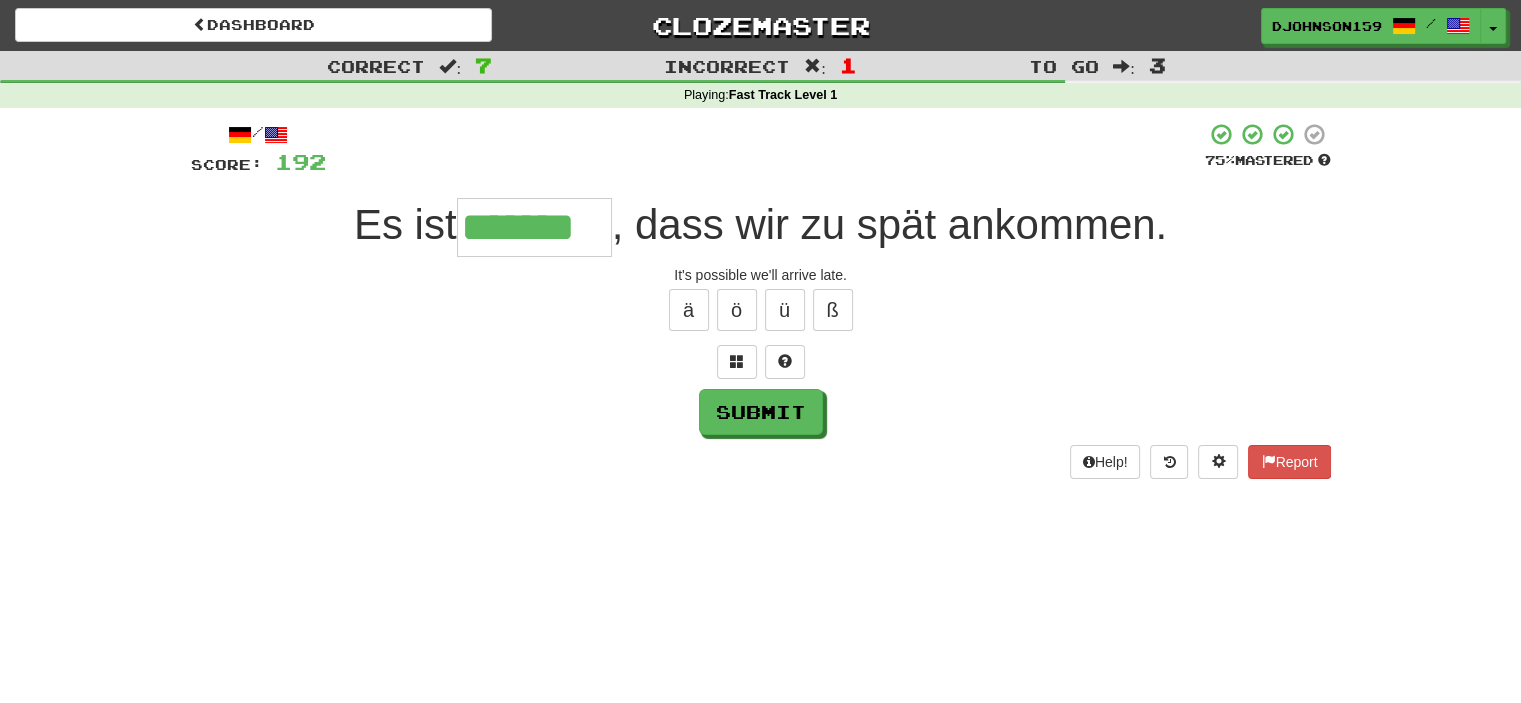 type on "*******" 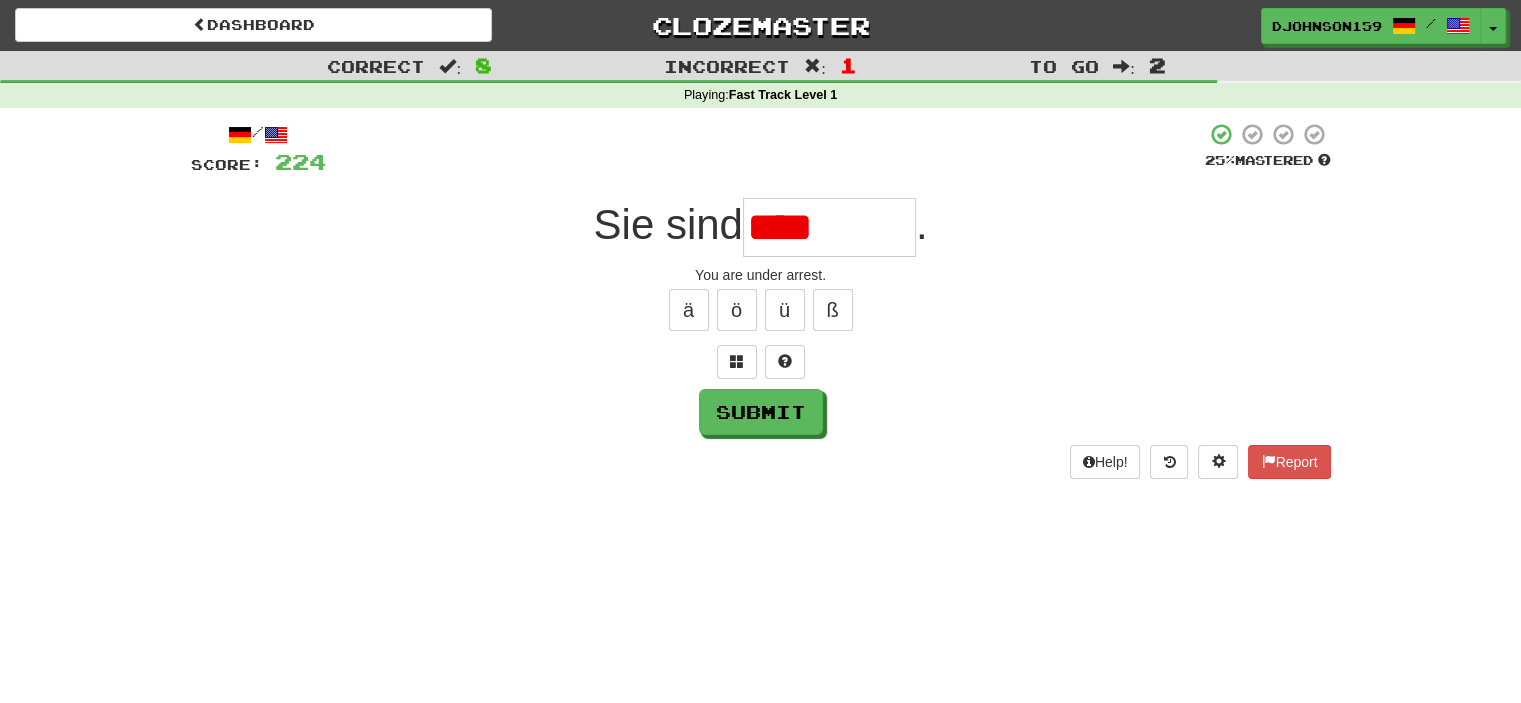 type on "*********" 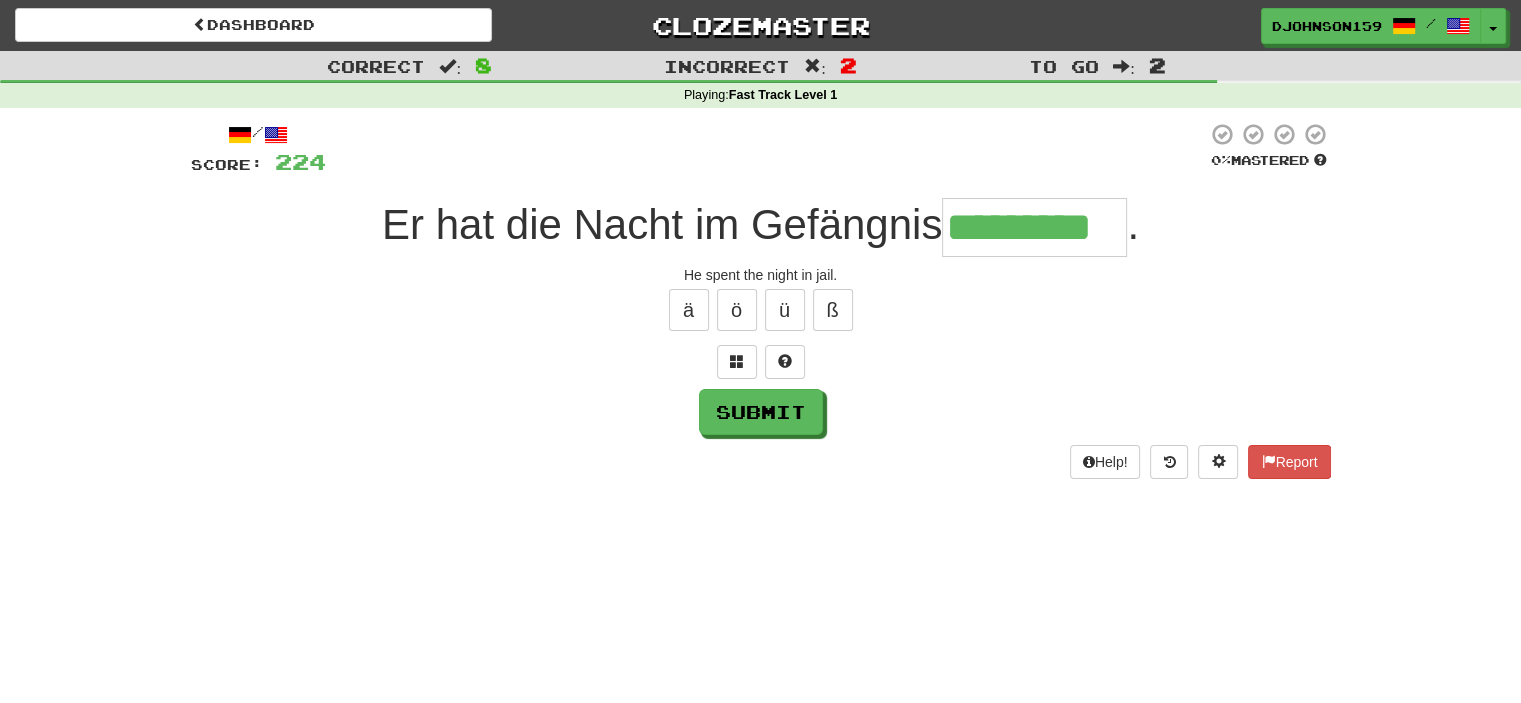 type on "*********" 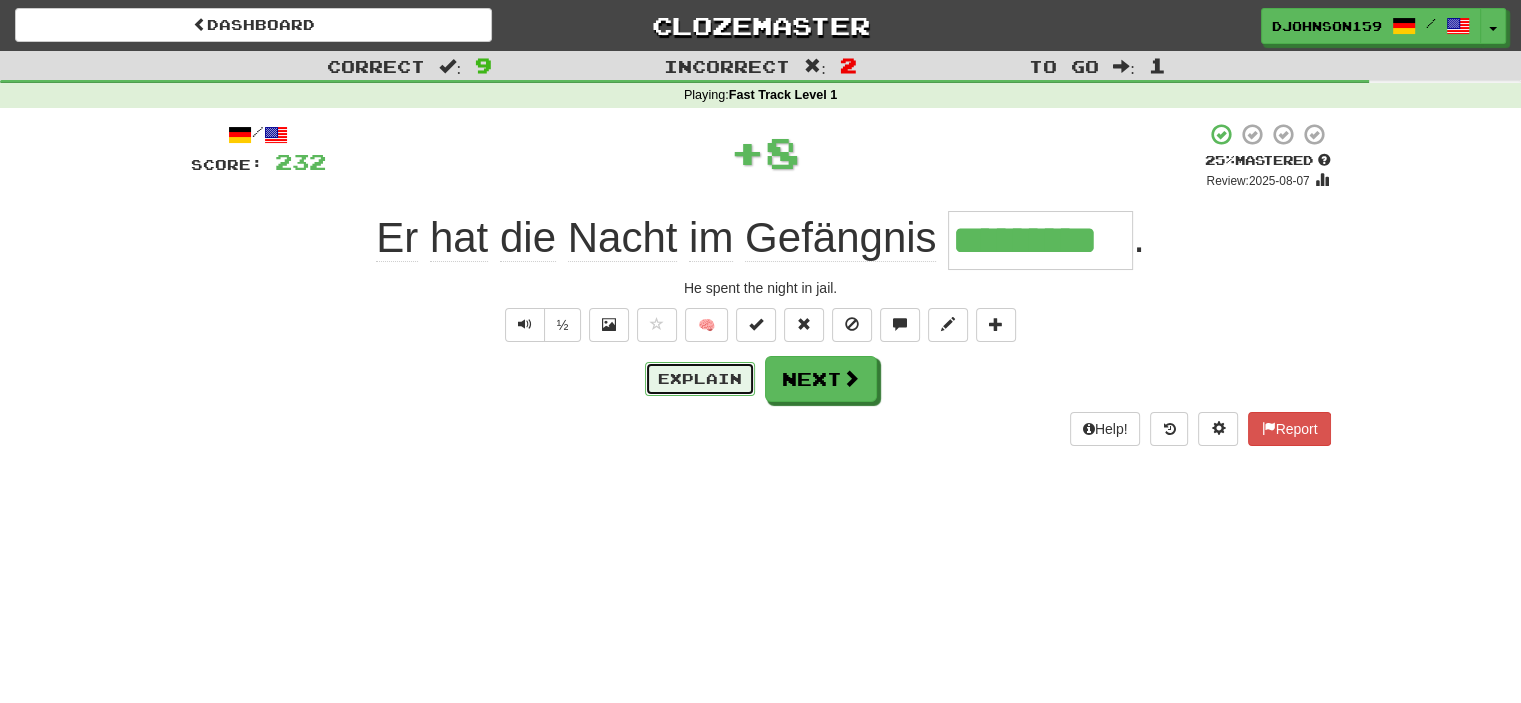 click on "Explain" at bounding box center [700, 379] 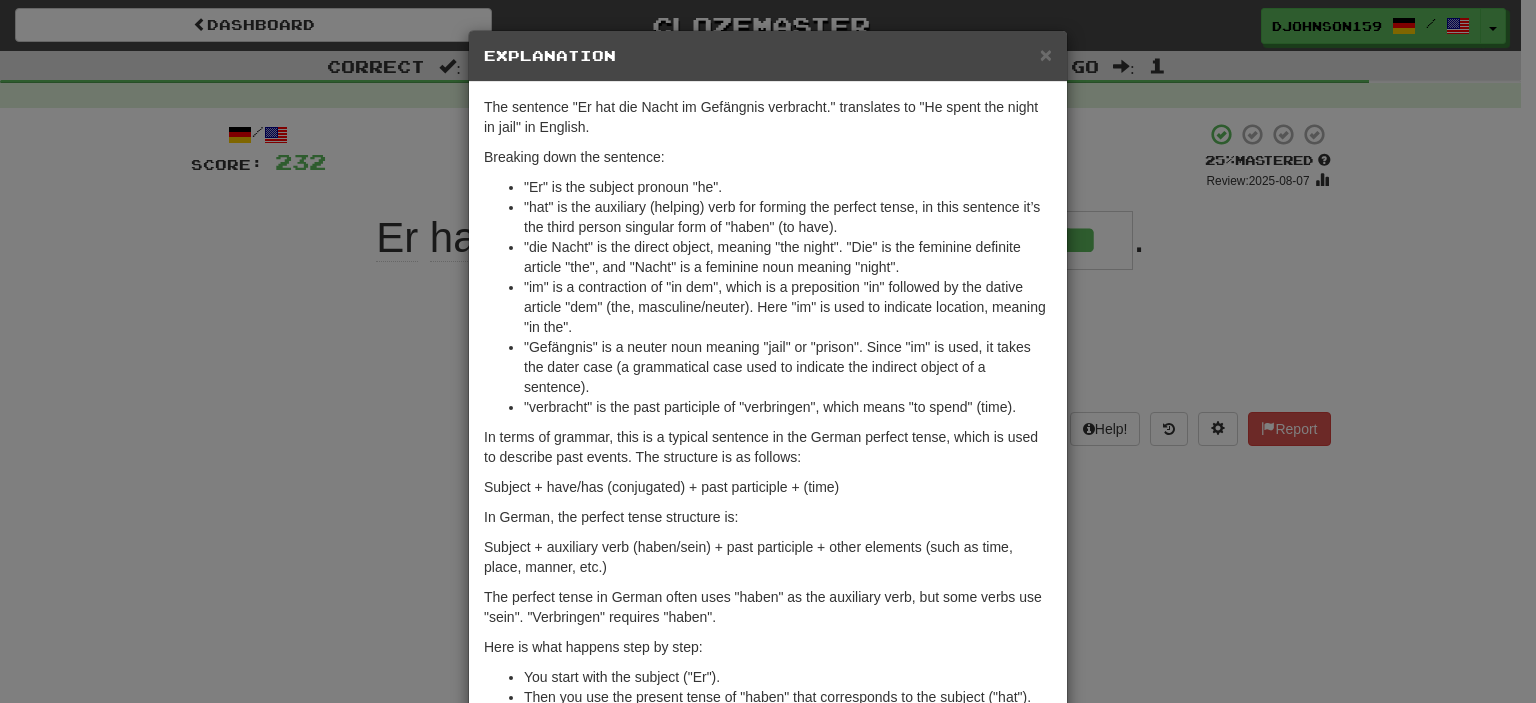 click on "× Explanation The sentence "Er hat die Nacht im Gefängnis verbracht." translates to "He spent the night in jail" in English.
Breaking down the sentence:
"Er" is the subject pronoun "he".
"hat" is the auxiliary (helping) verb for forming the perfect tense, in this sentence it’s the third person singular form of "haben" (to have).
"die Nacht" is the direct object, meaning "the night". "Die" is the feminine definite article "the", and "Nacht" is a feminine noun meaning "night".
"im" is a contraction of "in dem", which is a preposition "in" followed by the dative article "dem" (the, masculine/neuter). Here "im" is used to indicate location, meaning "in the".
"Gefängnis" is a neuter noun meaning "jail" or "prison". Since "im" is used, it takes the dater case (a grammatical case used to indicate the indirect object of a sentence).
"verbracht" is the past participle of "verbringen", which means "to spend" (time).
Subject + have/has (conjugated) + past participle + (time)" at bounding box center (768, 351) 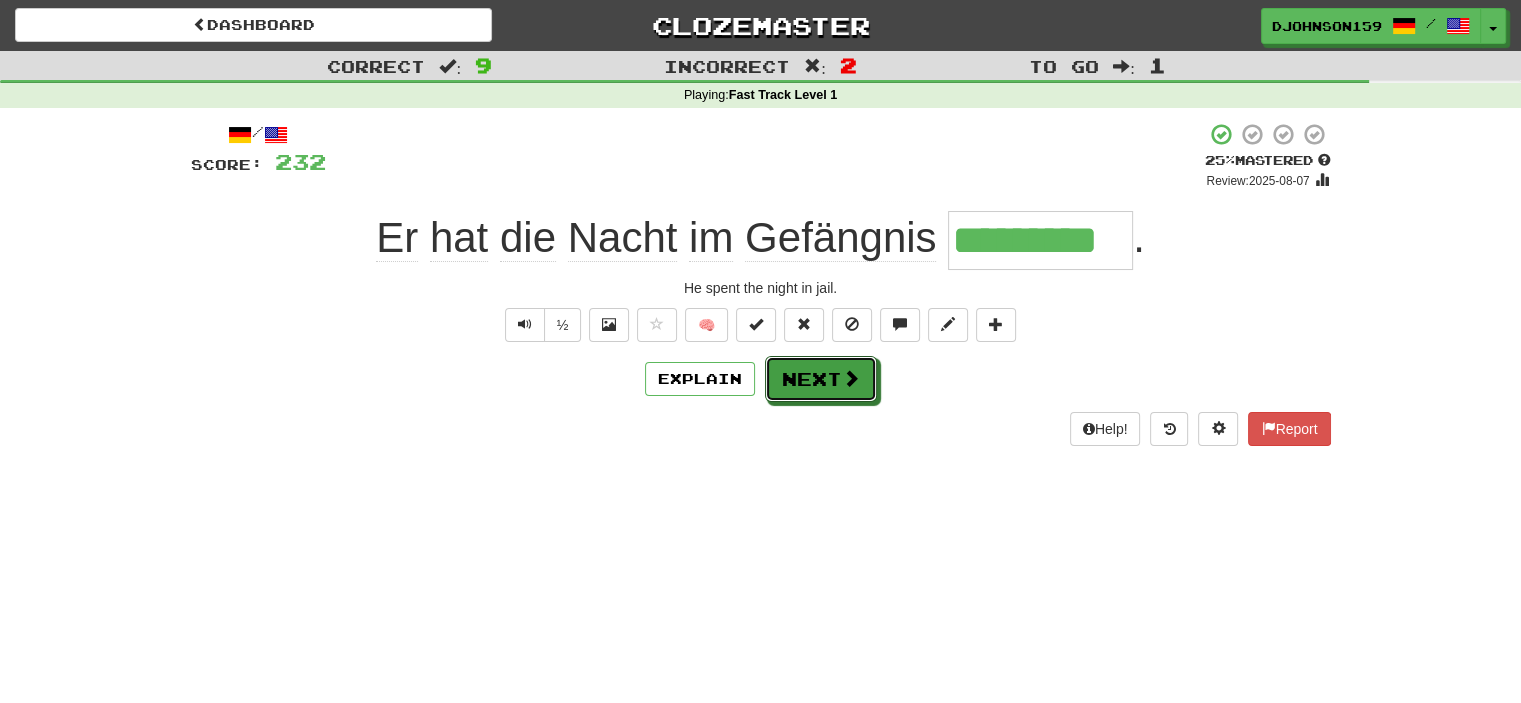 click on "Next" at bounding box center (821, 379) 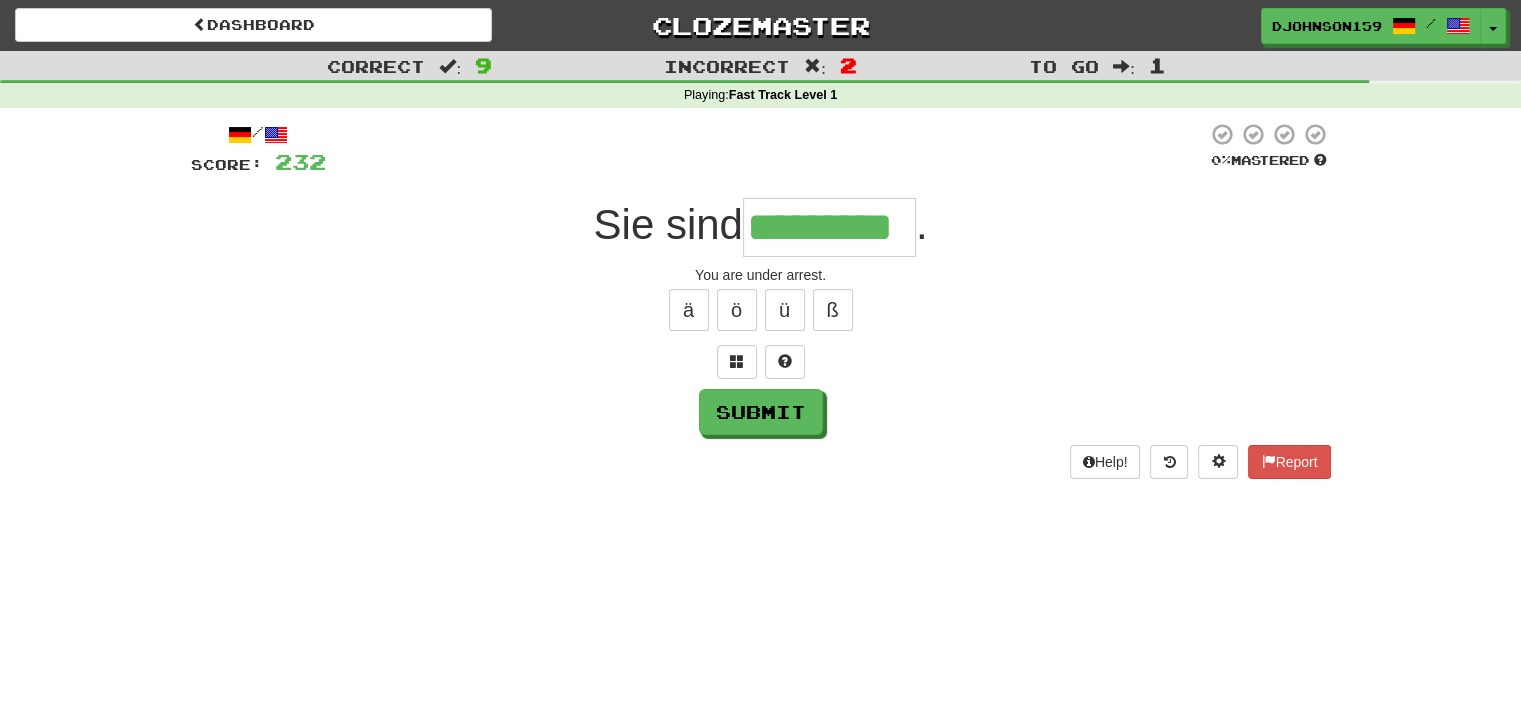 type on "*********" 